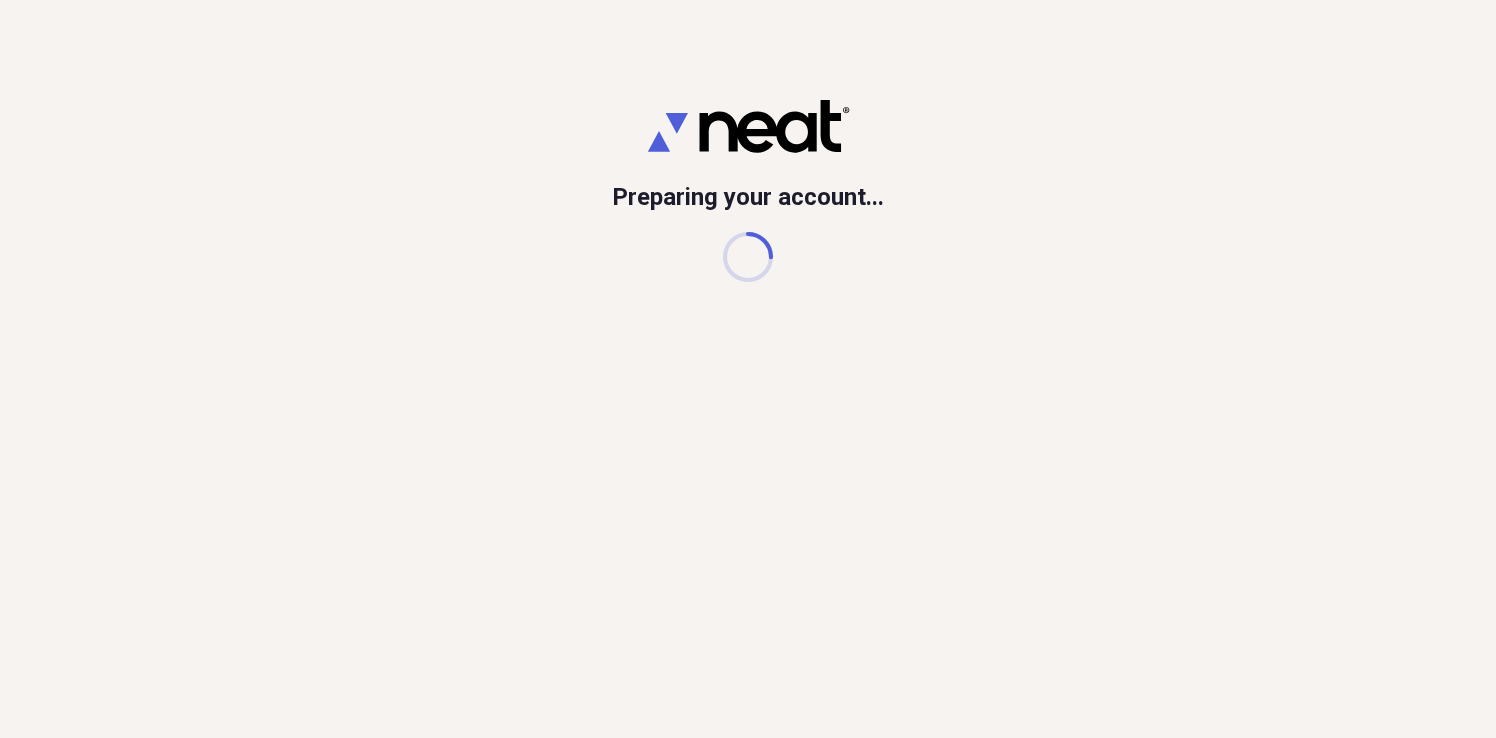 scroll, scrollTop: 0, scrollLeft: 0, axis: both 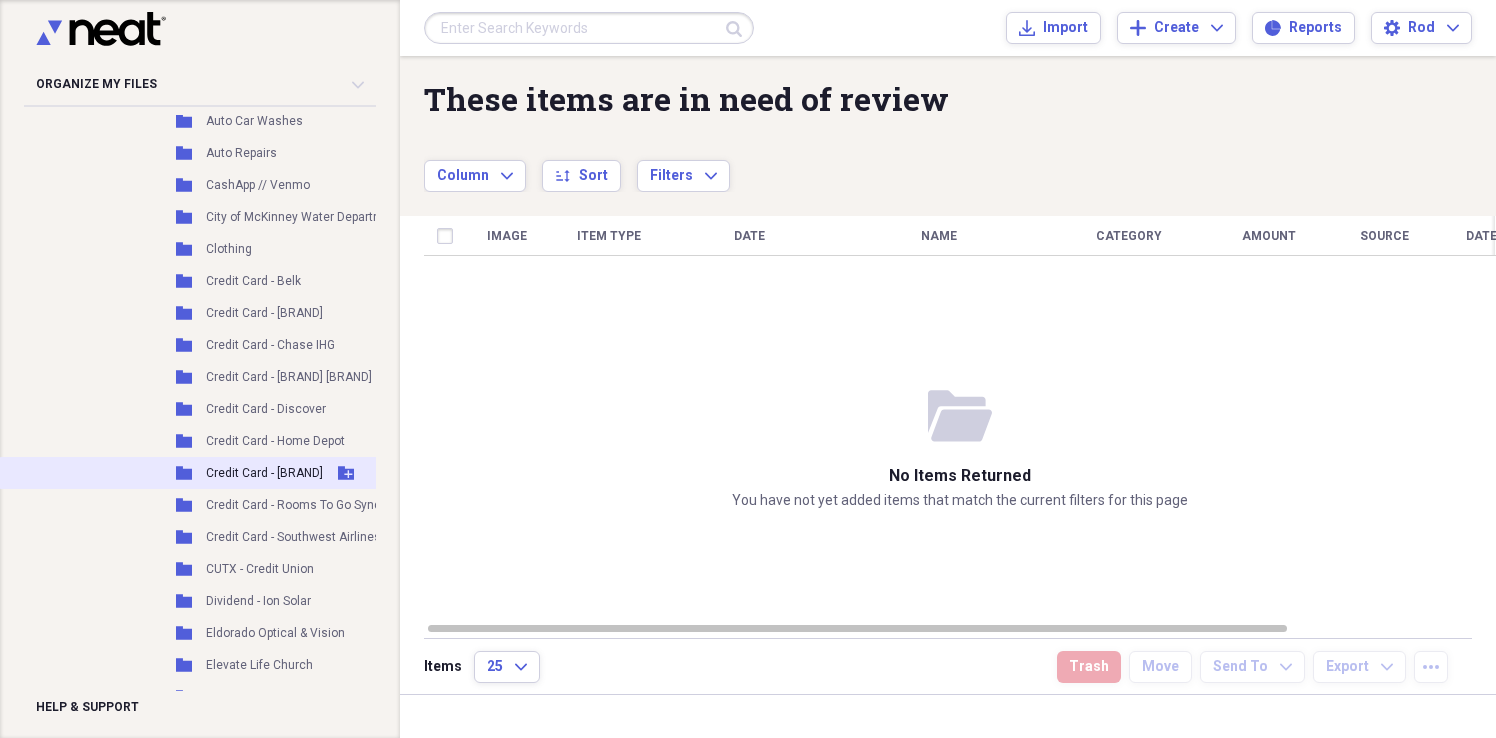 click on "Folder Credit Card - [BRAND] Add Folder" at bounding box center [292, 473] 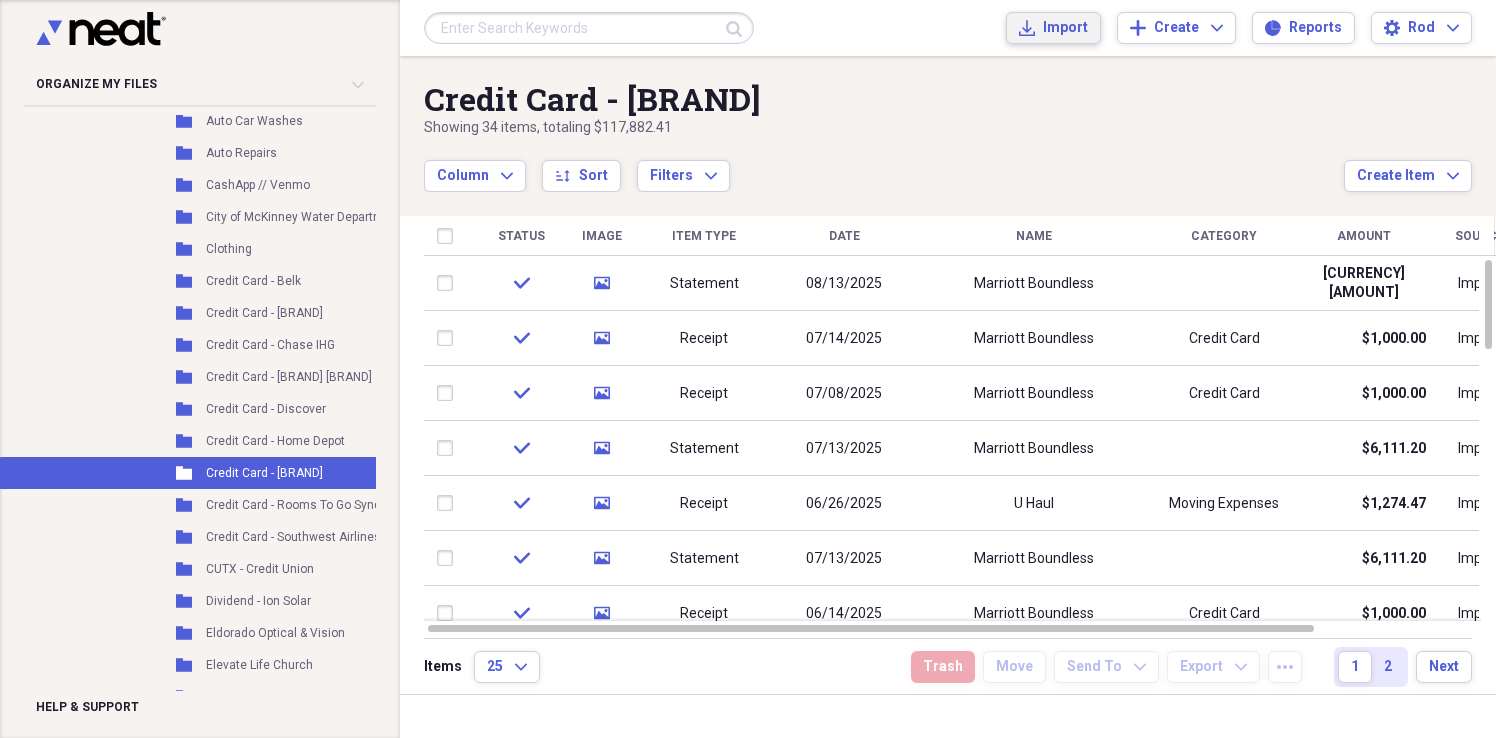 click on "Import" at bounding box center [1065, 28] 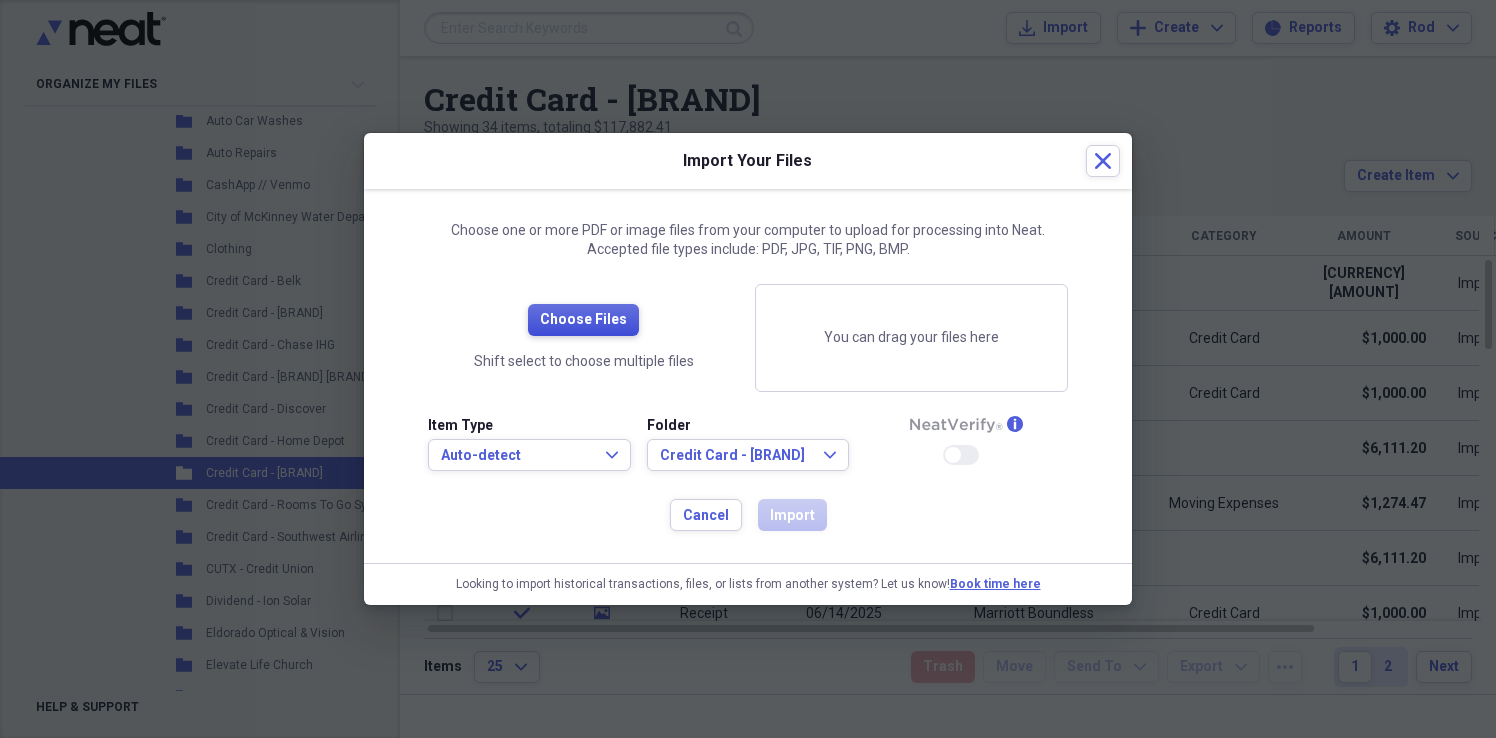 click on "Choose Files" at bounding box center (583, 320) 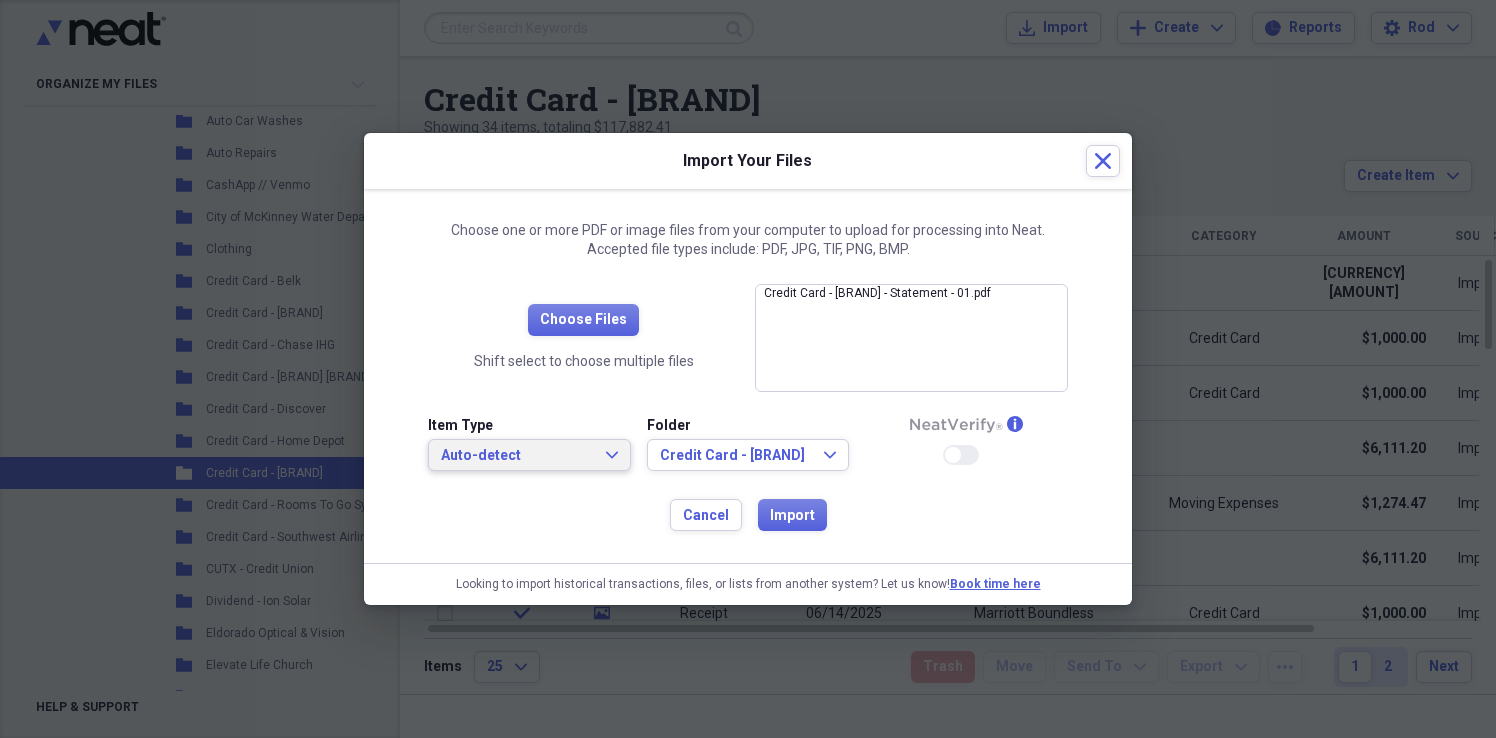 click on "Auto-detect" at bounding box center [517, 456] 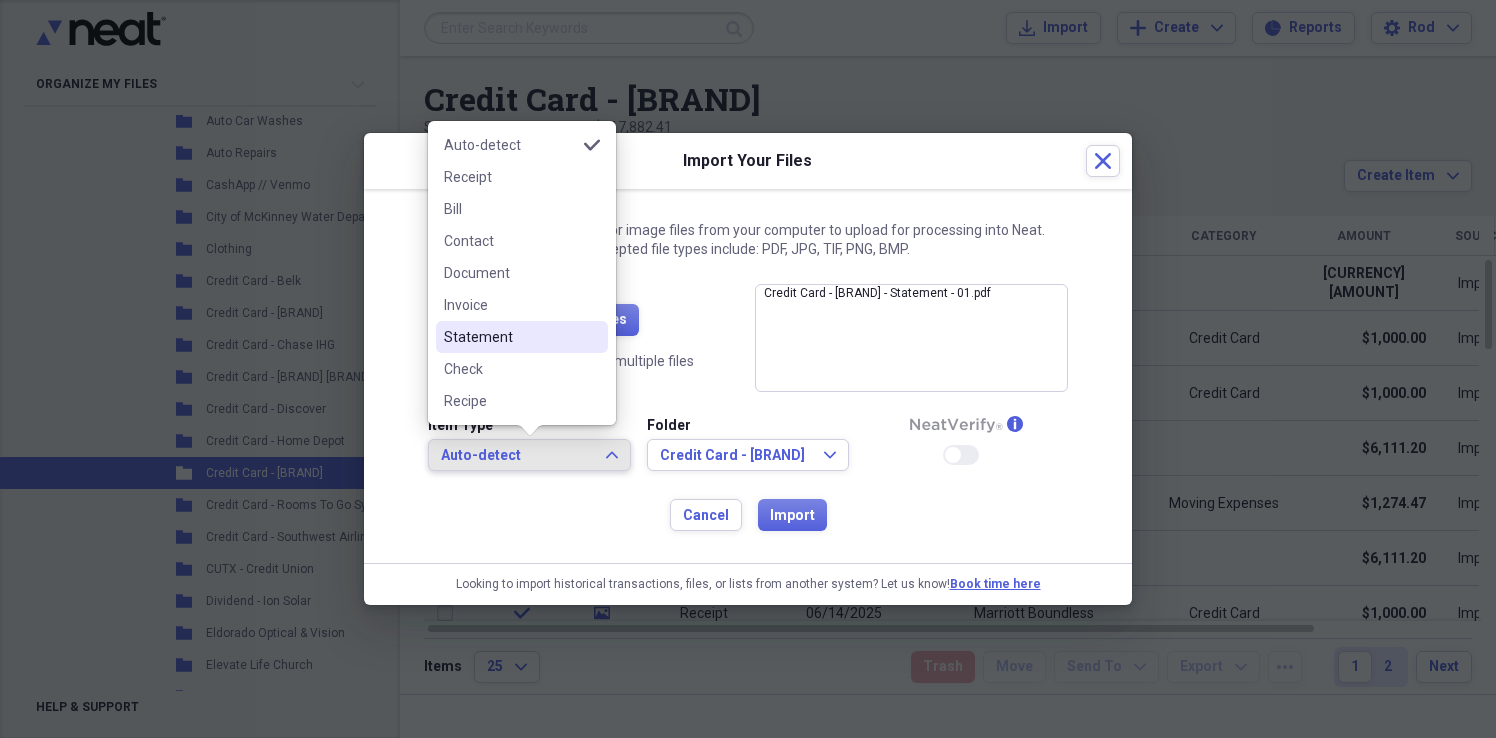 click on "Statement" at bounding box center (510, 337) 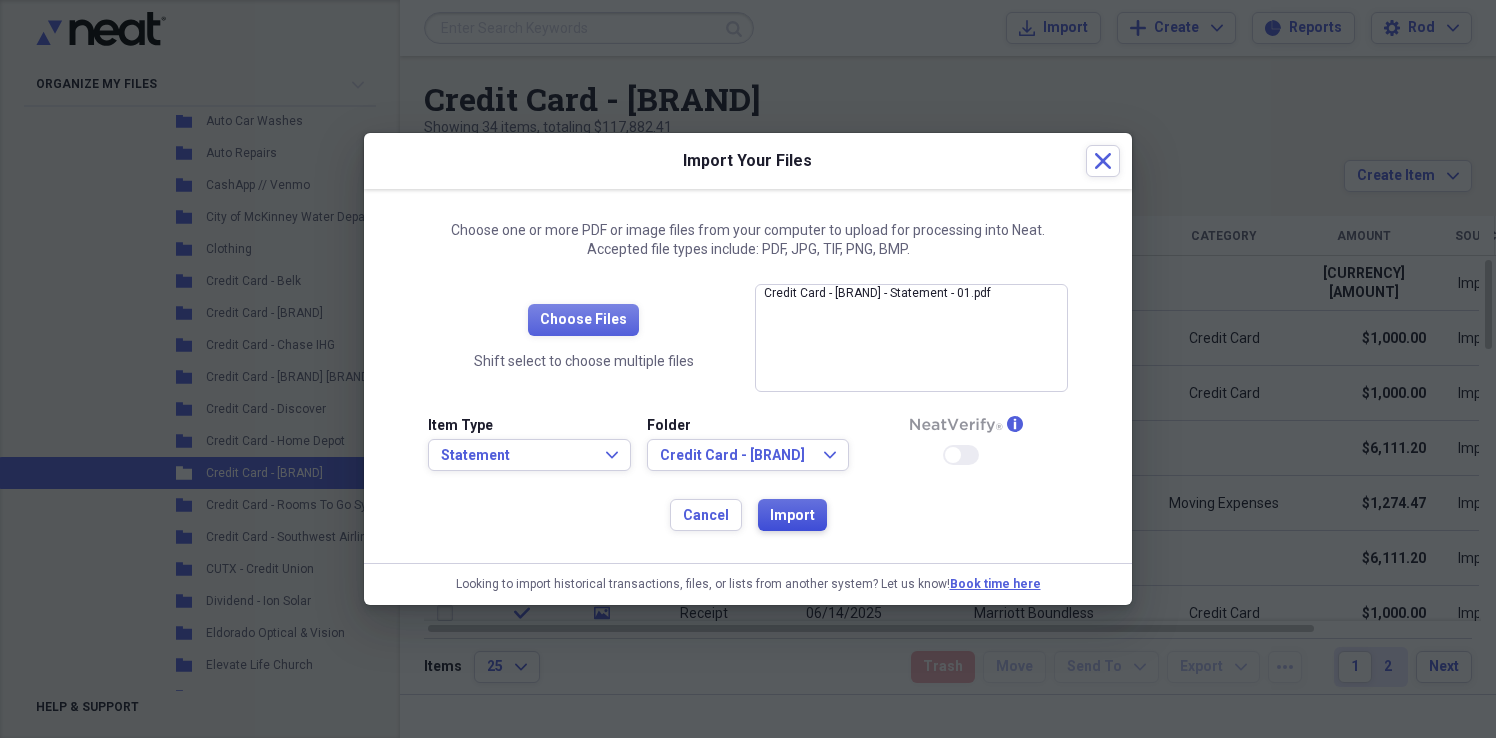 click on "Import" at bounding box center [792, 516] 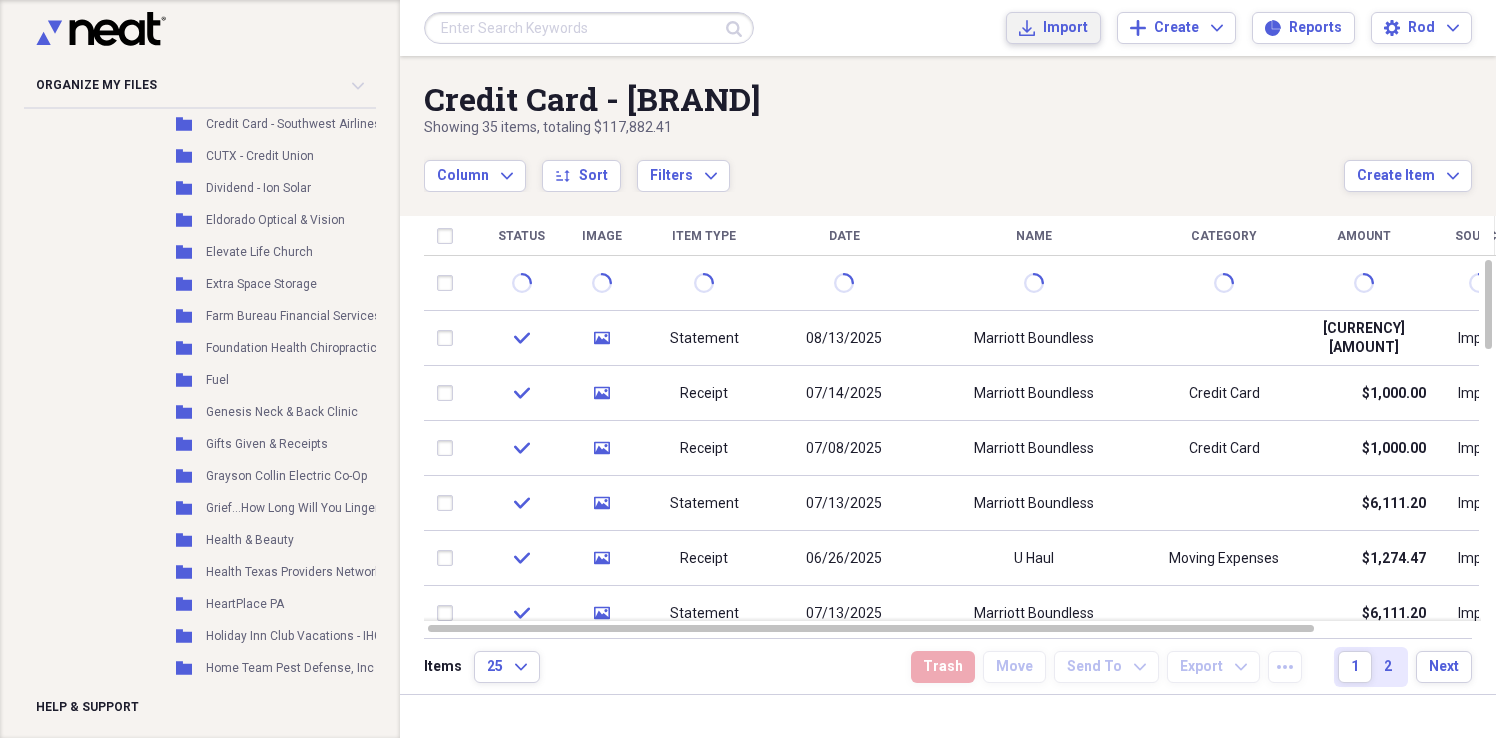 scroll, scrollTop: 1004, scrollLeft: 0, axis: vertical 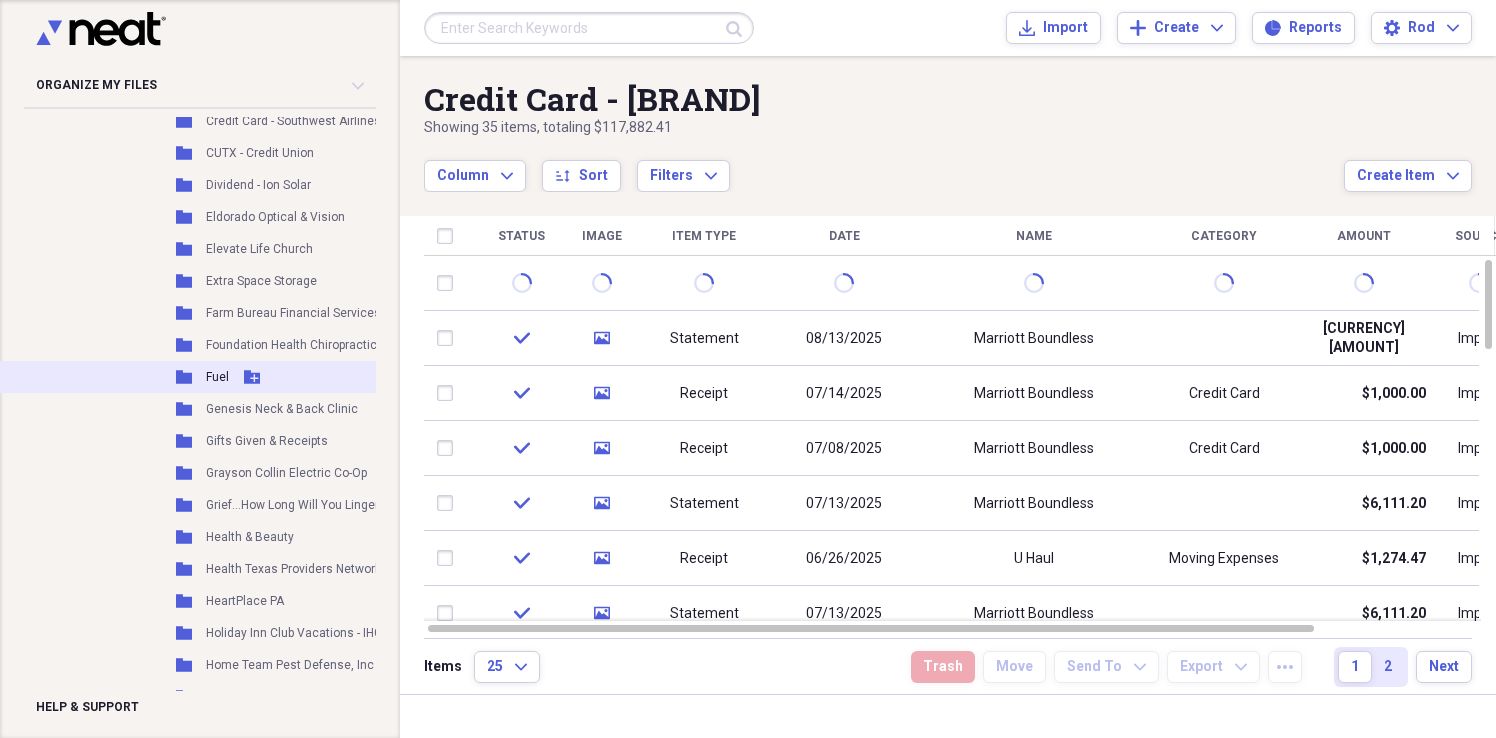 click on "Fuel" at bounding box center [217, 377] 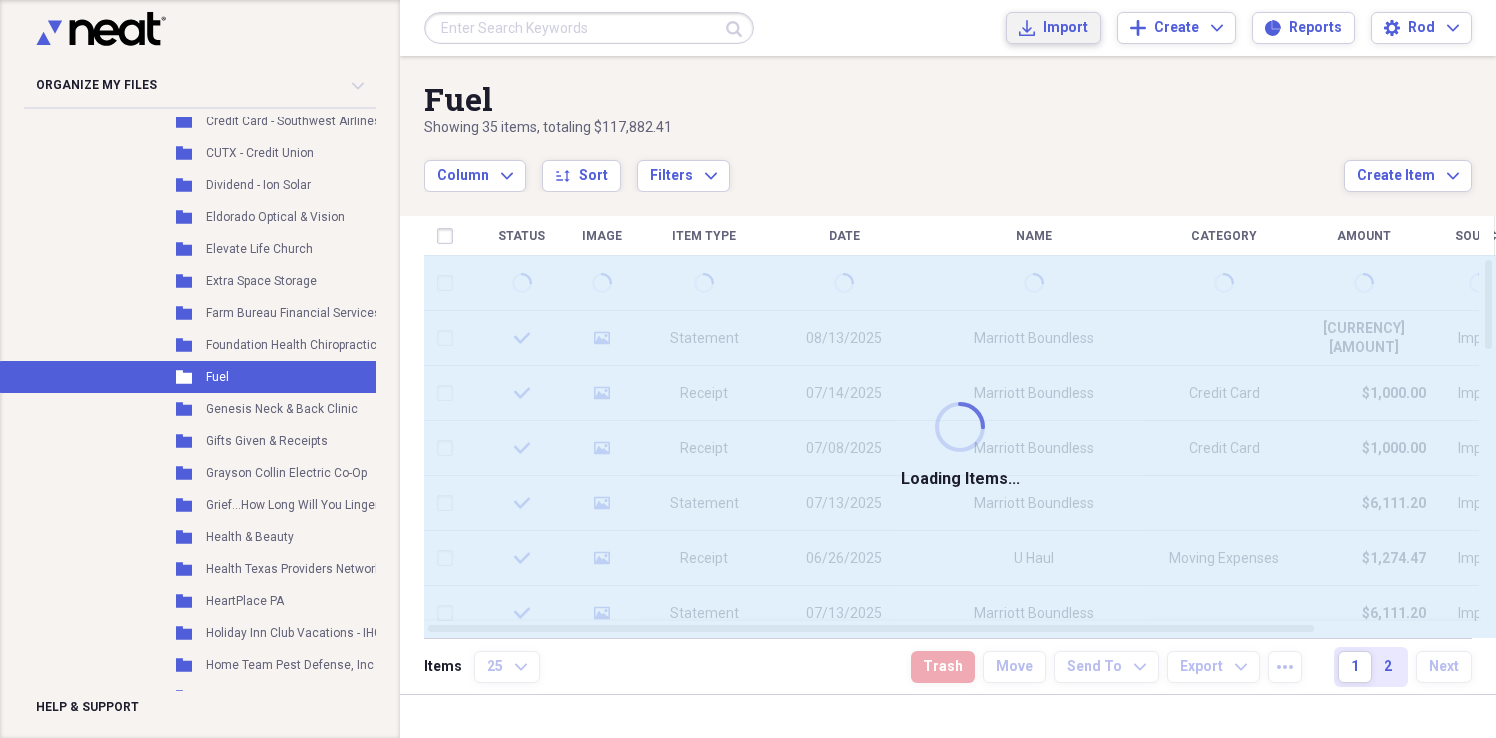 click on "Import" at bounding box center (1065, 28) 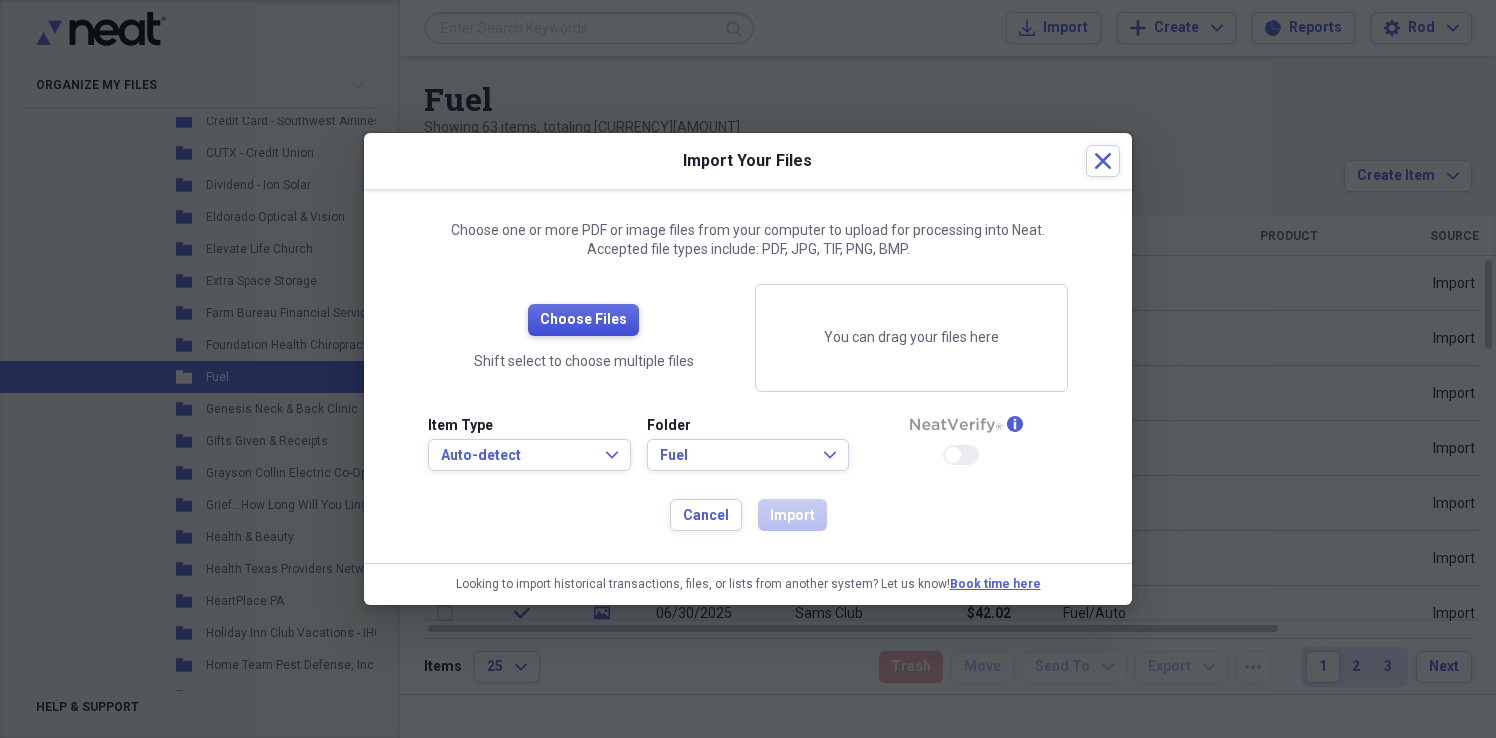 click on "Choose Files" at bounding box center (583, 320) 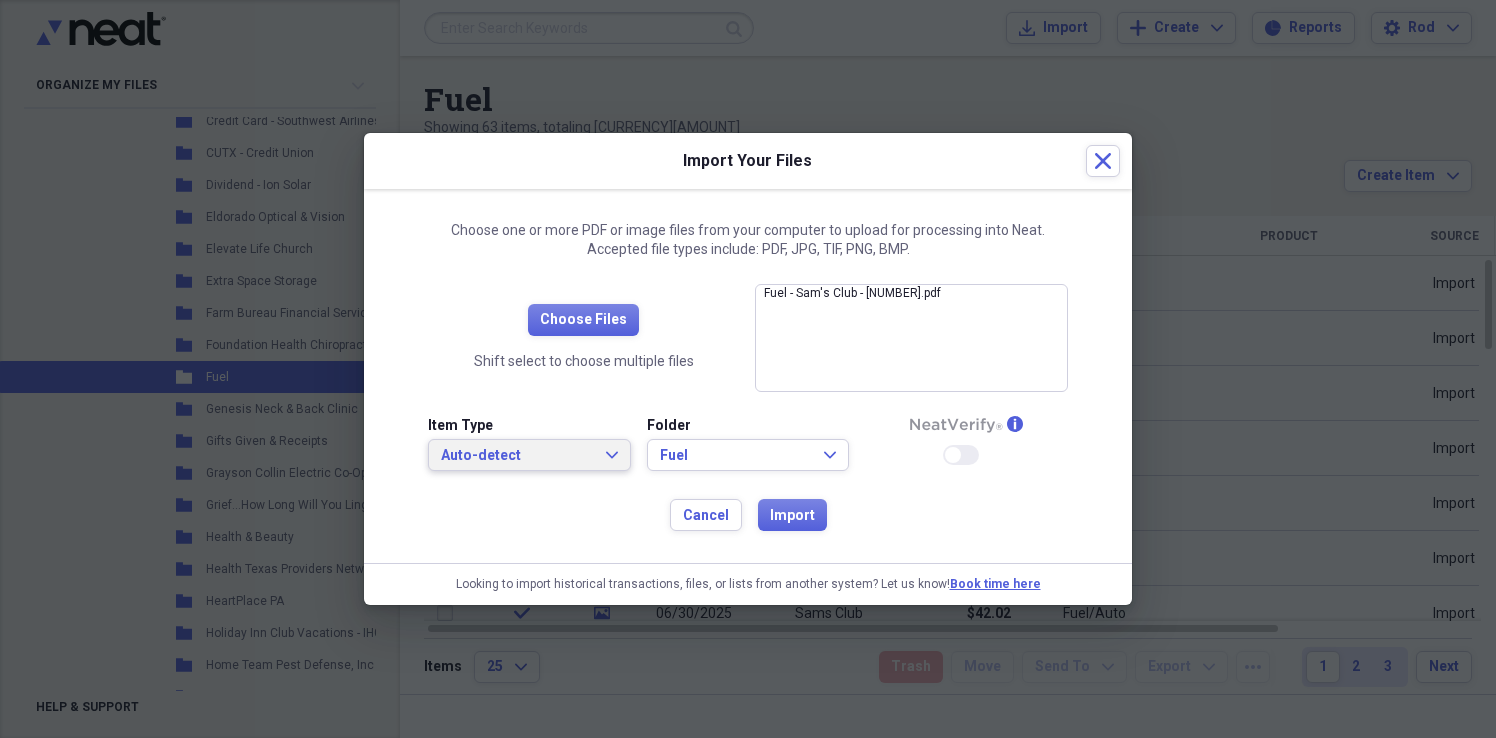 click on "Auto-detect" at bounding box center [517, 456] 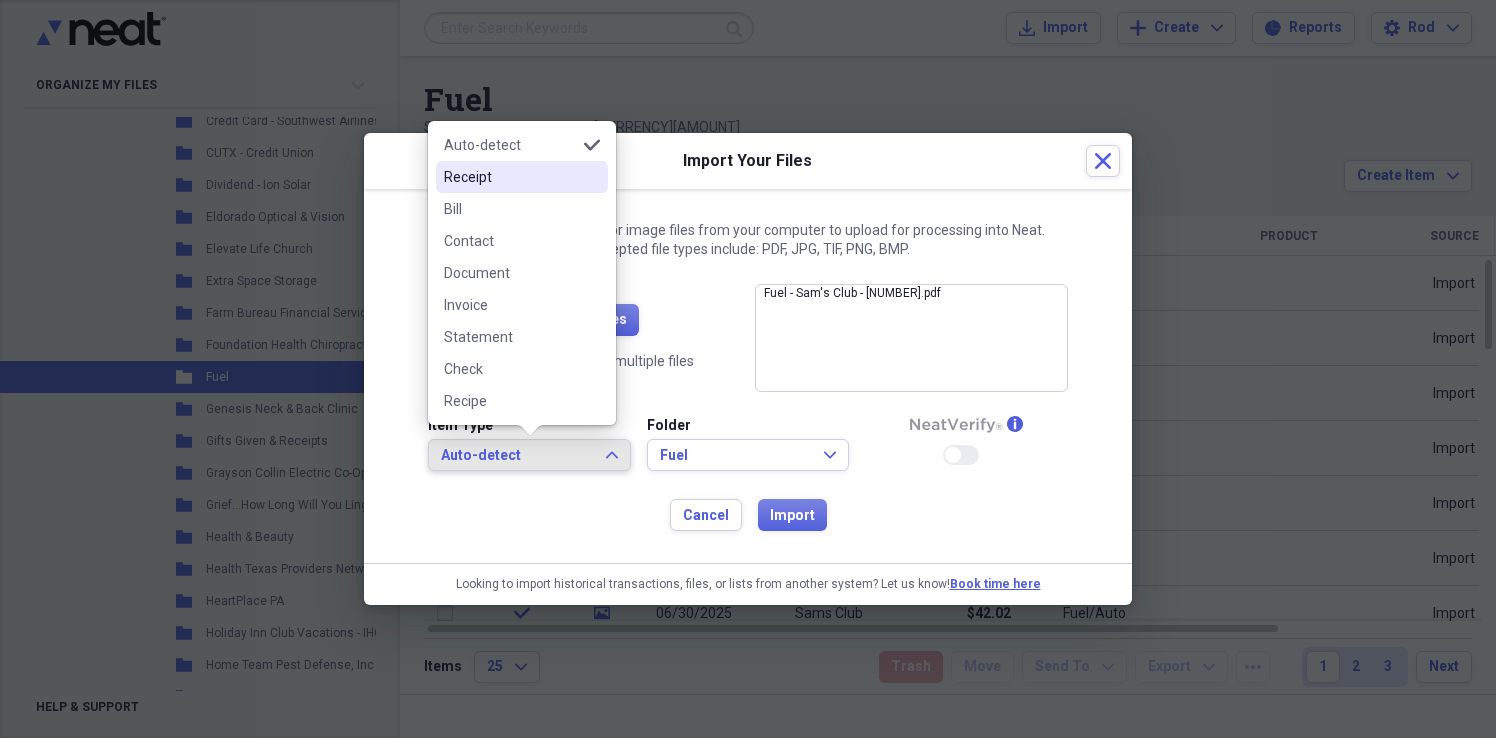 click on "Receipt" at bounding box center (510, 177) 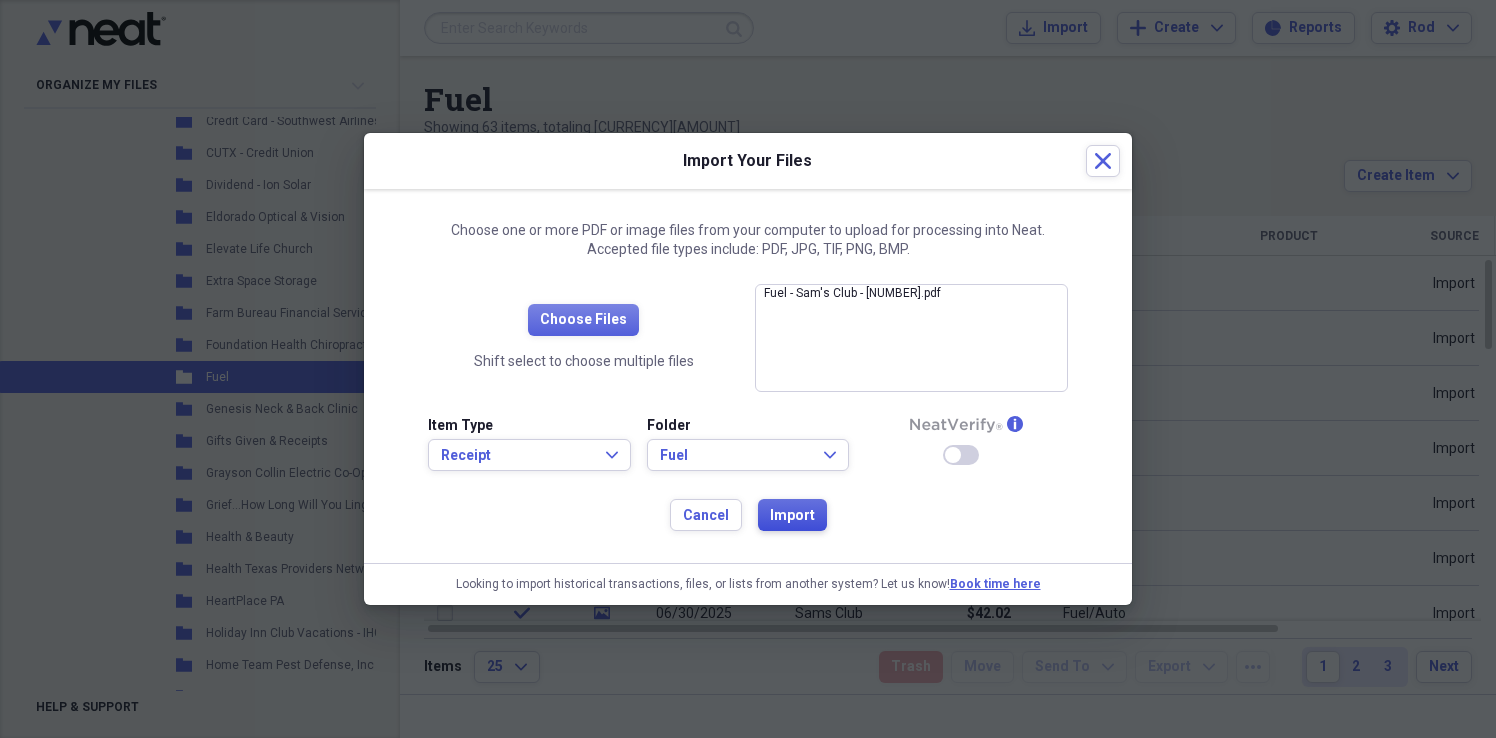 click on "Import" at bounding box center (792, 516) 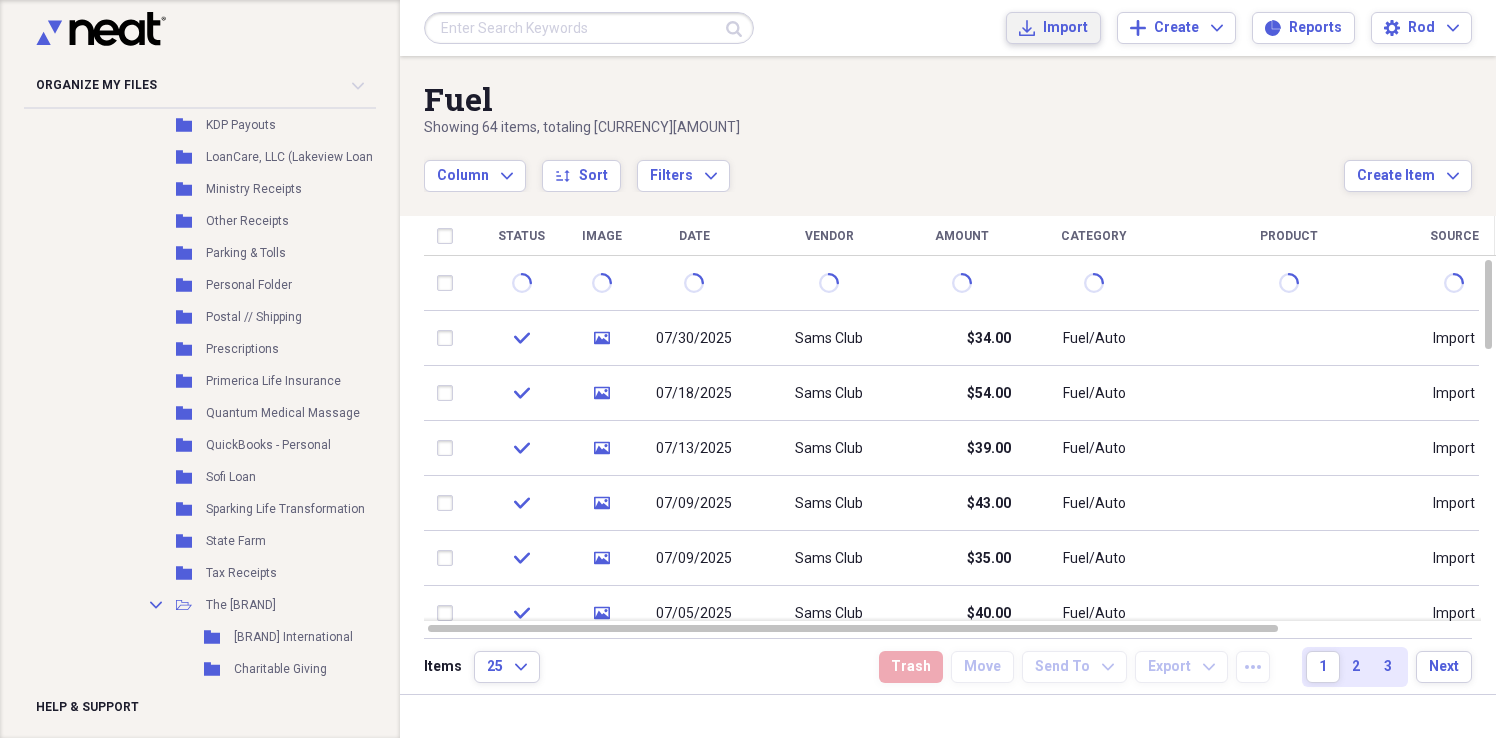 scroll, scrollTop: 1769, scrollLeft: 0, axis: vertical 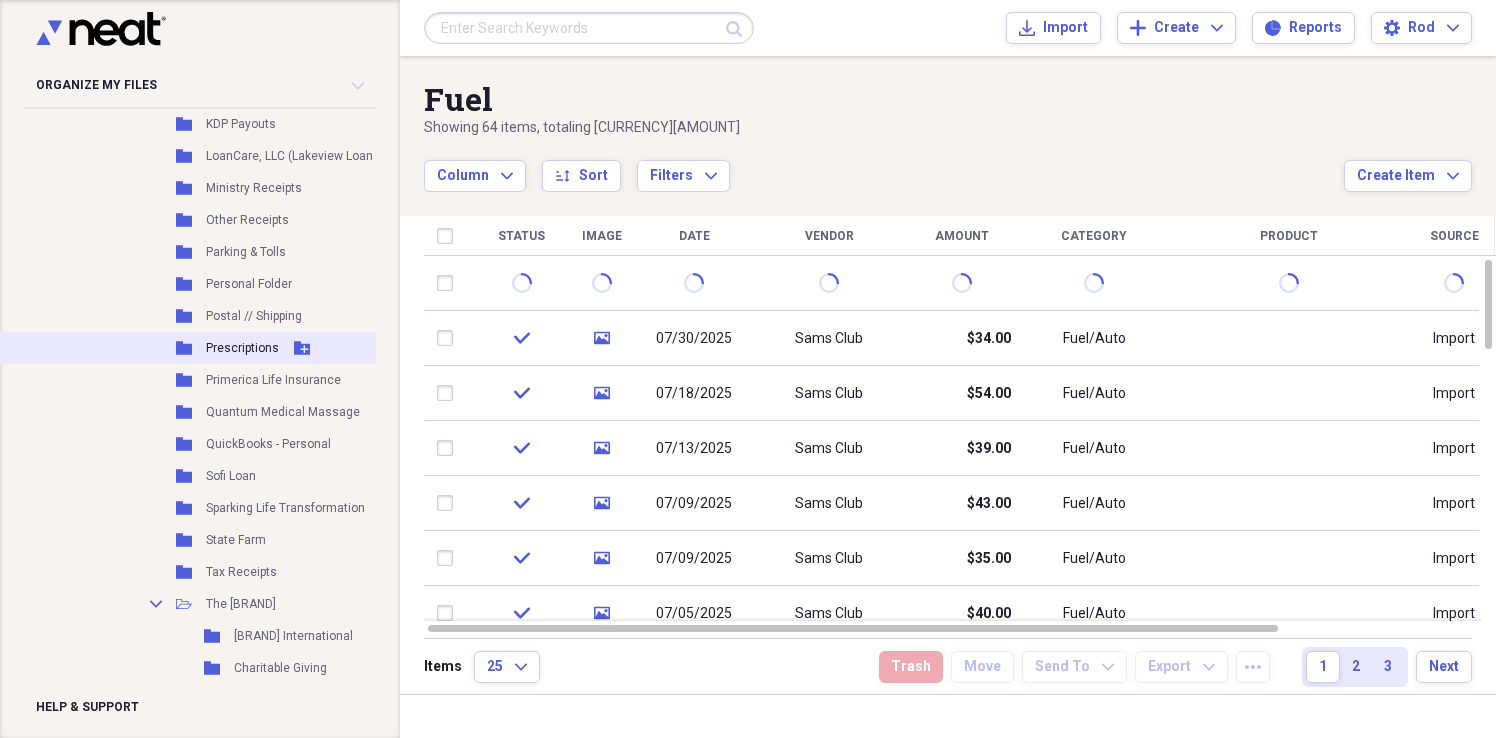 click on "Prescriptions" at bounding box center (242, 348) 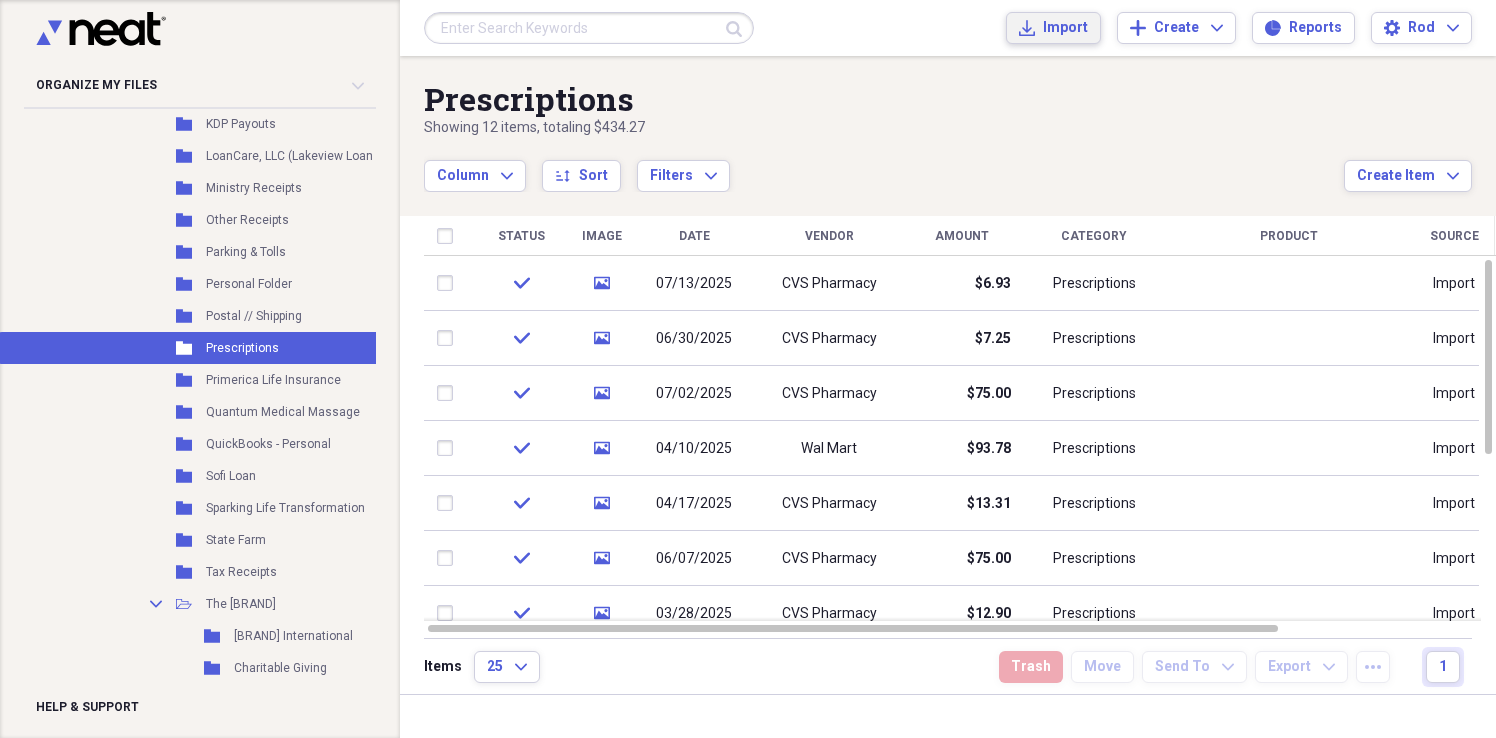 click on "Import" at bounding box center (1065, 28) 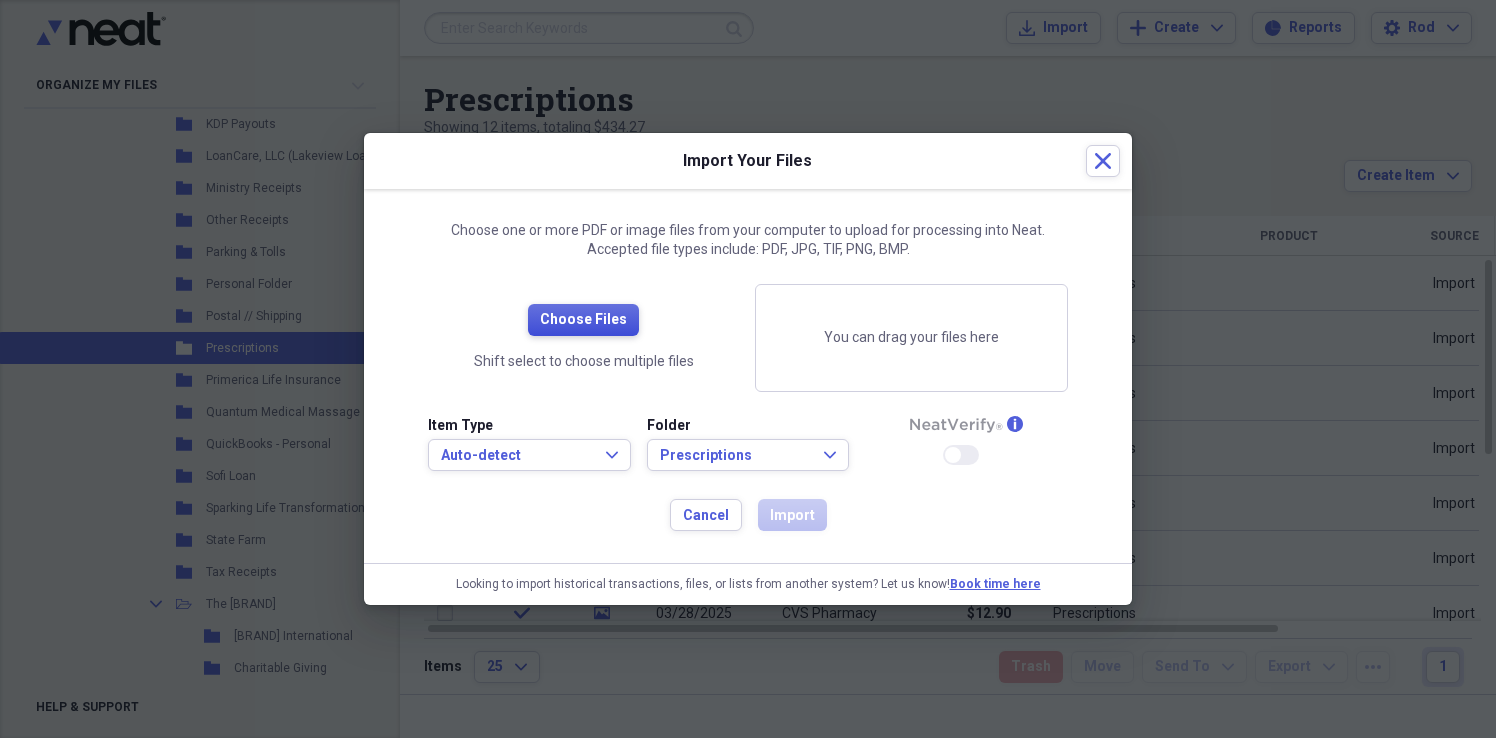 click on "Choose Files" at bounding box center [583, 320] 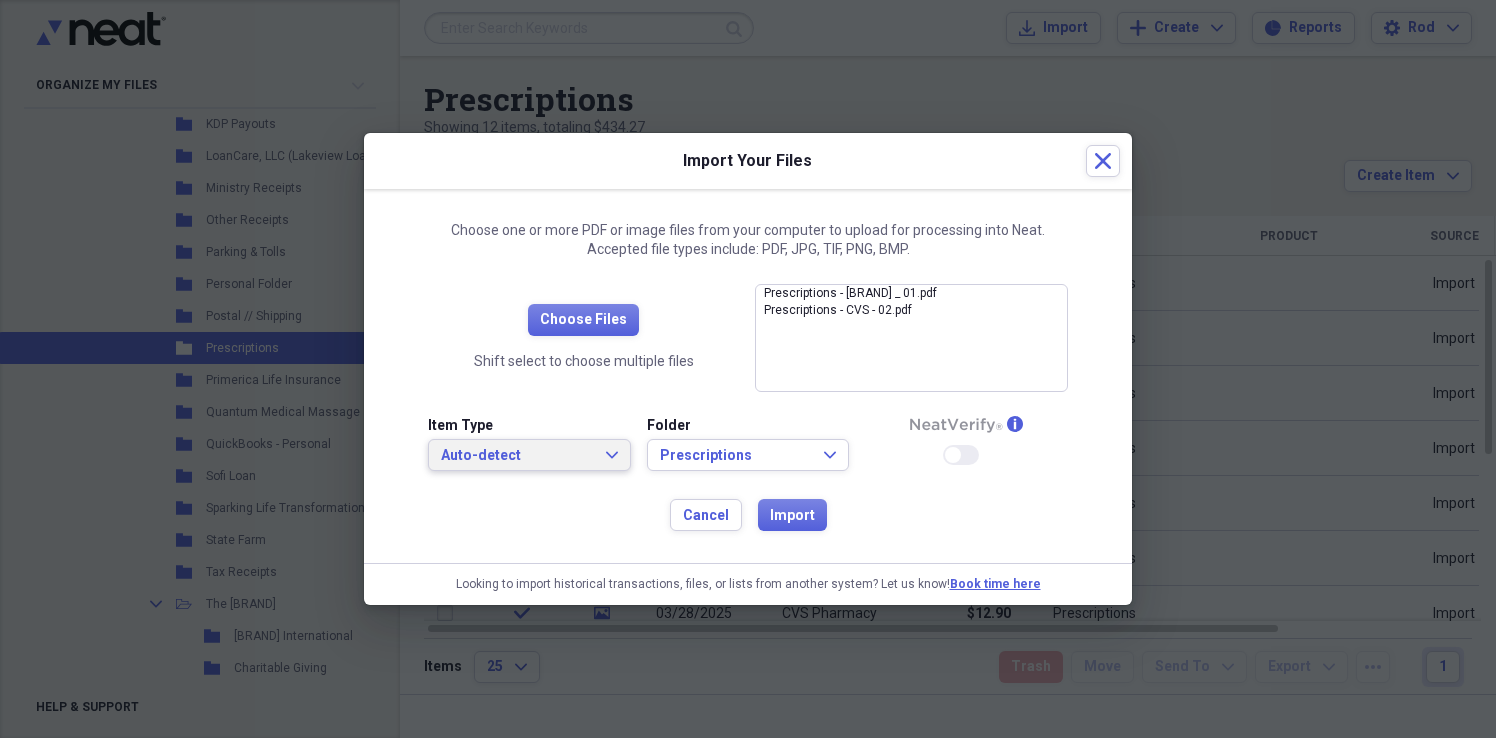 click on "Expand" 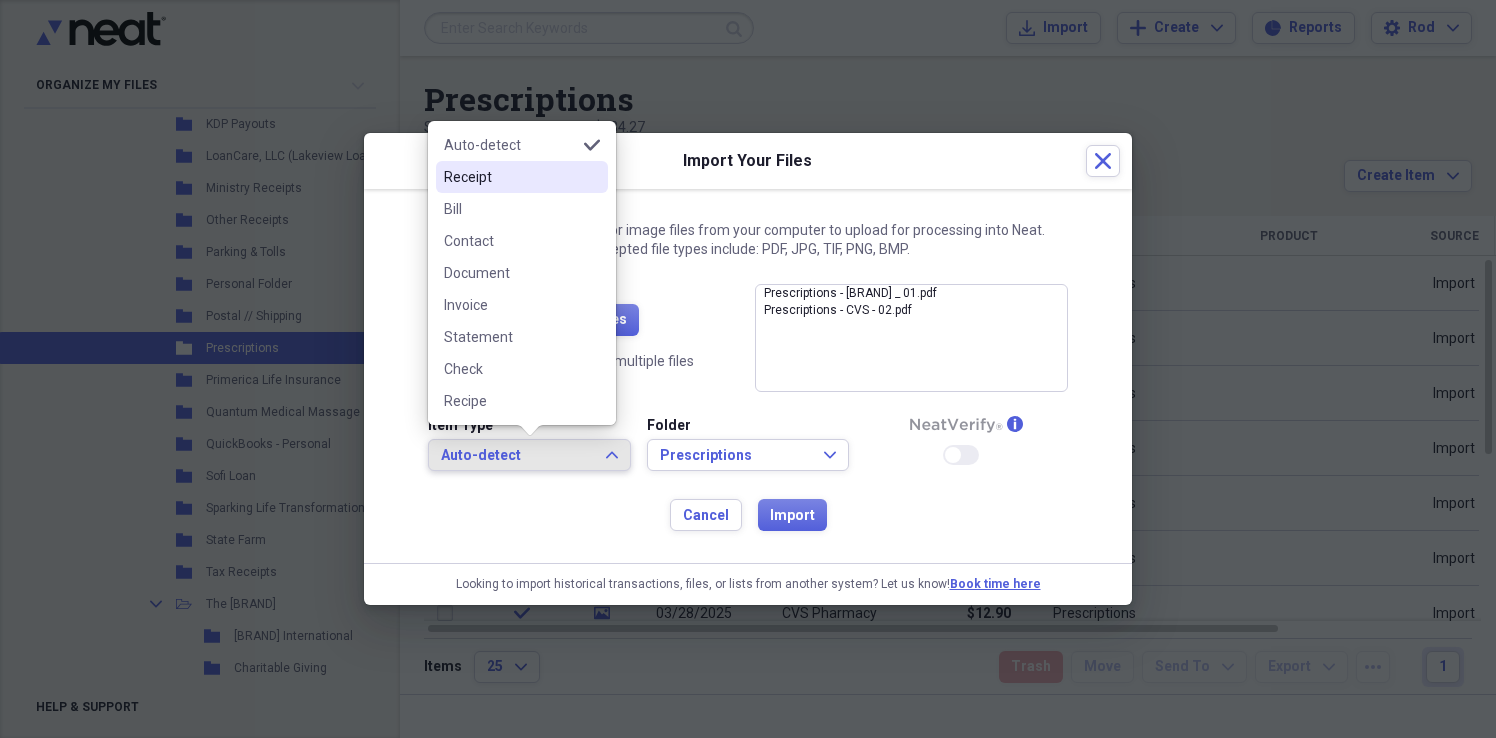 click on "Receipt" at bounding box center [510, 177] 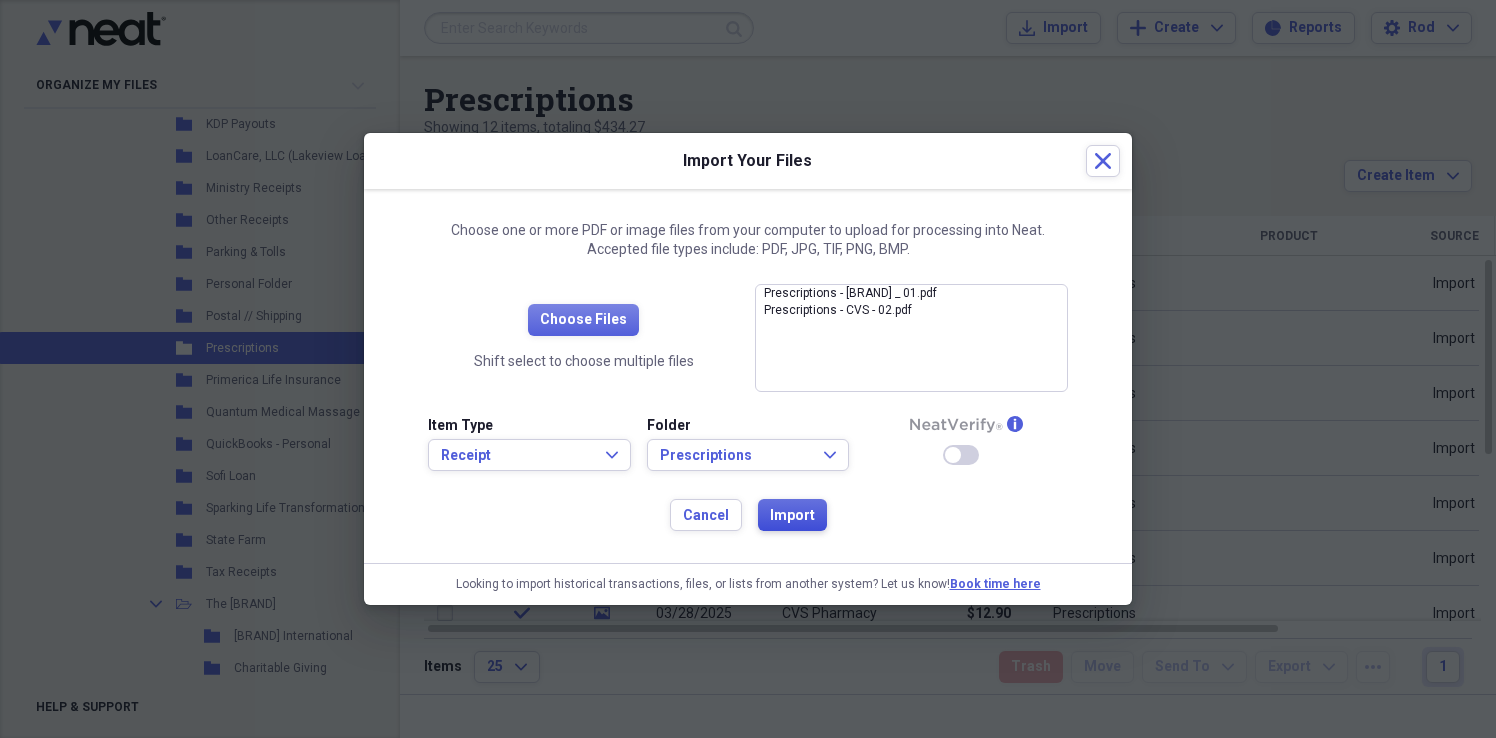 click on "Import" at bounding box center (792, 515) 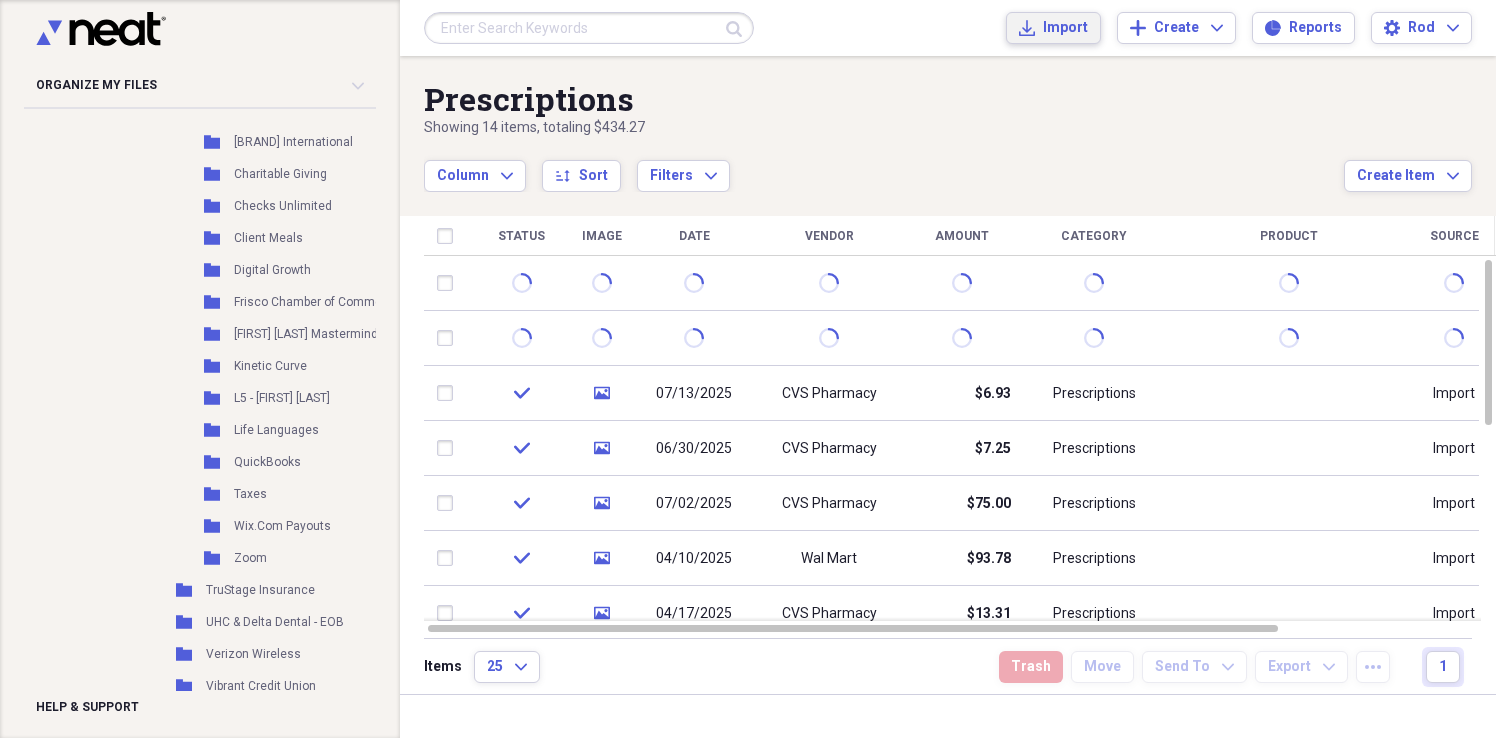 scroll, scrollTop: 2265, scrollLeft: 0, axis: vertical 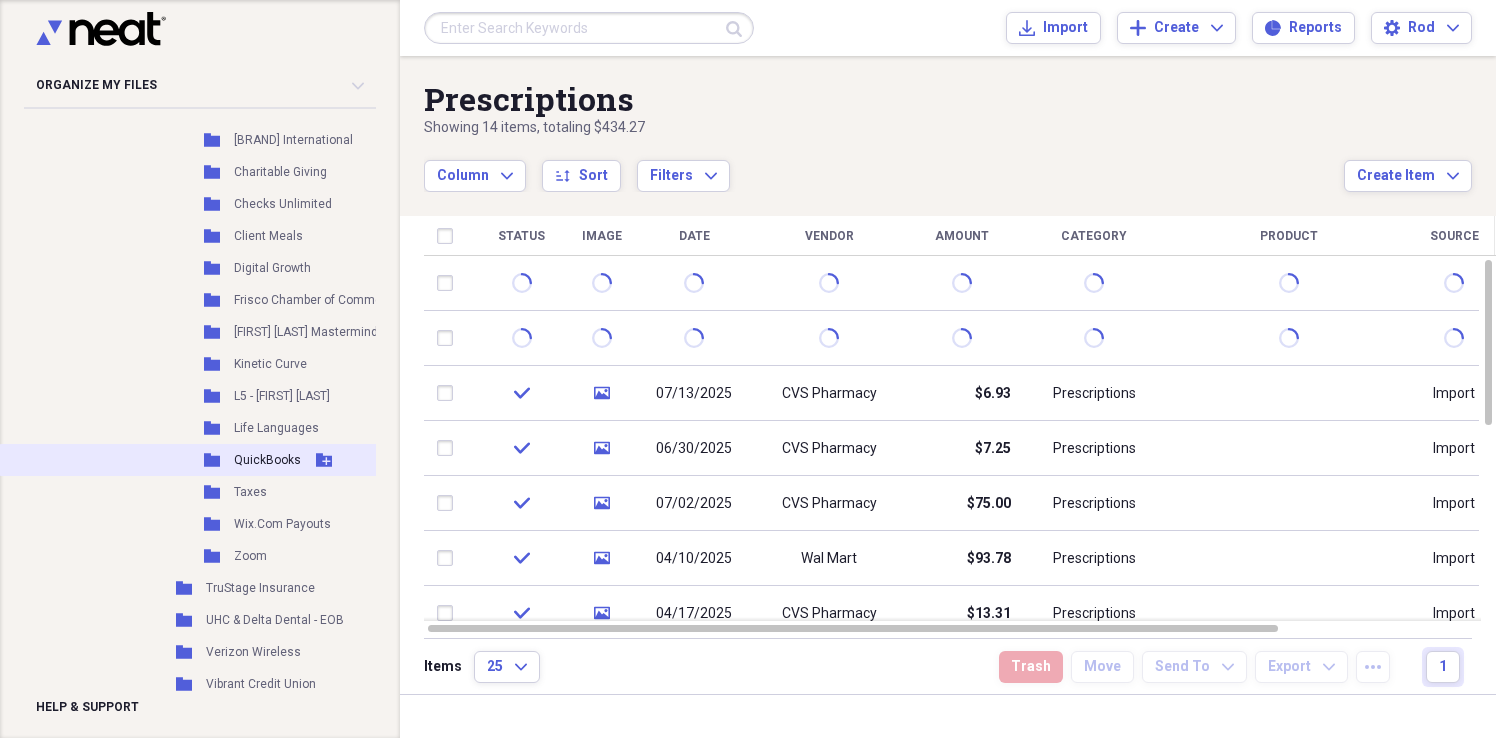 click on "QuickBooks" at bounding box center [267, 460] 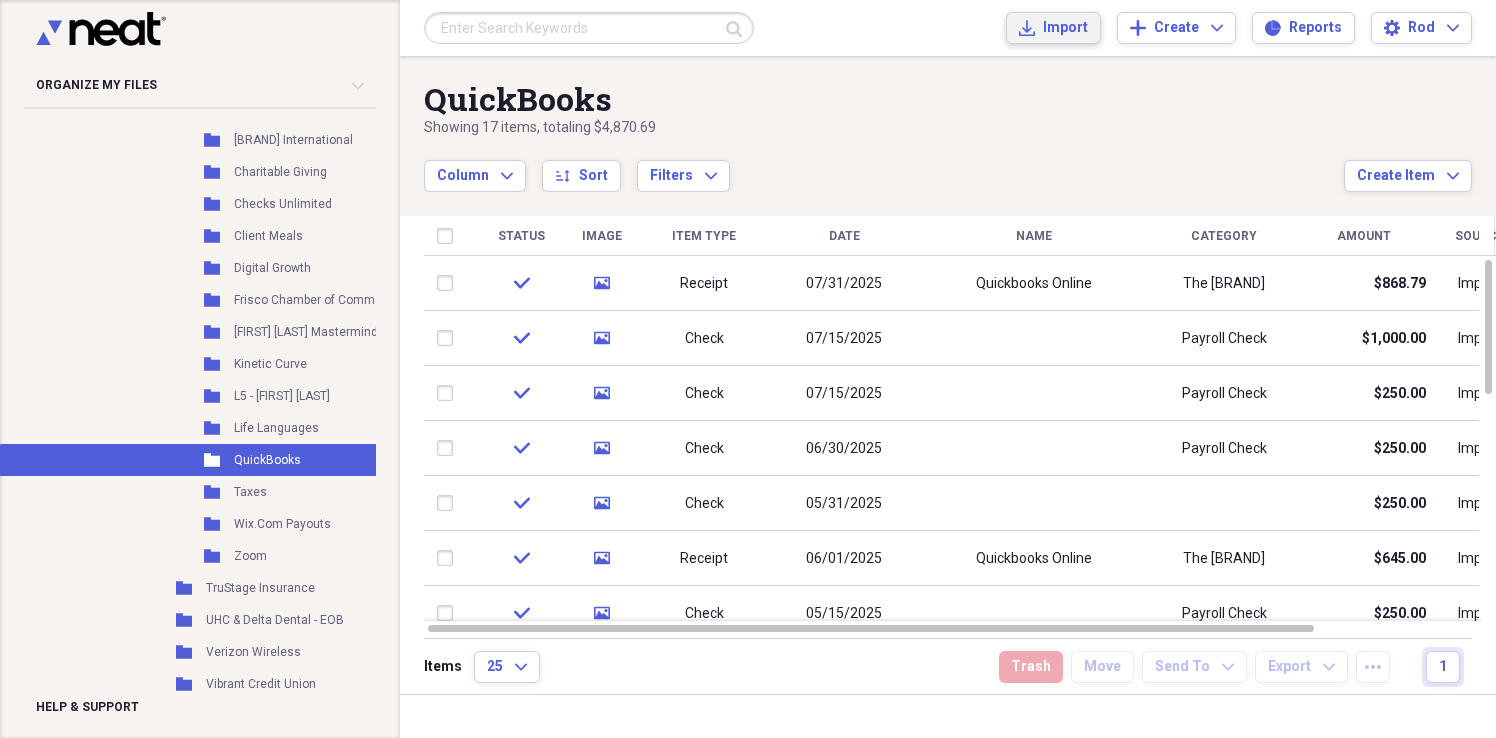 click on "Import" at bounding box center [1065, 28] 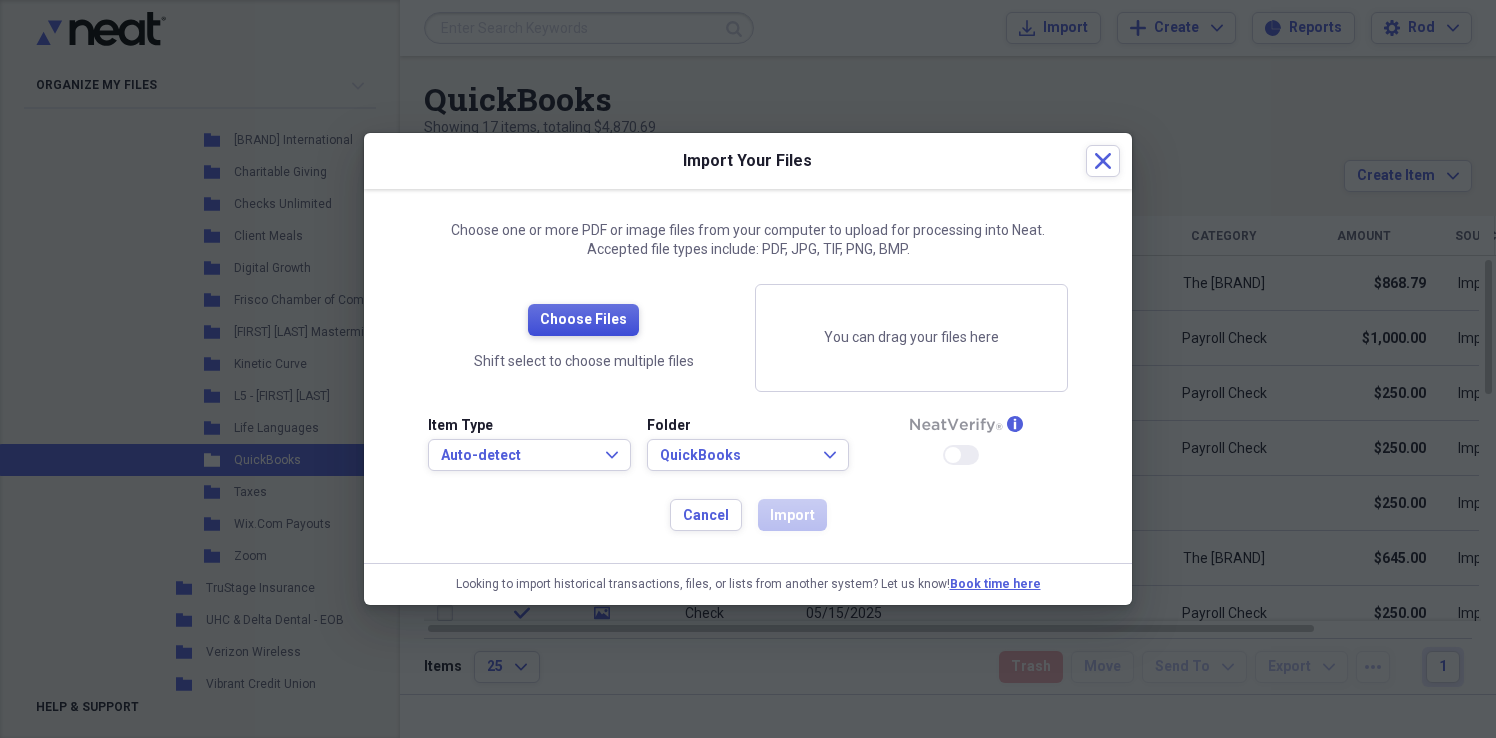 click on "Choose Files" at bounding box center [583, 320] 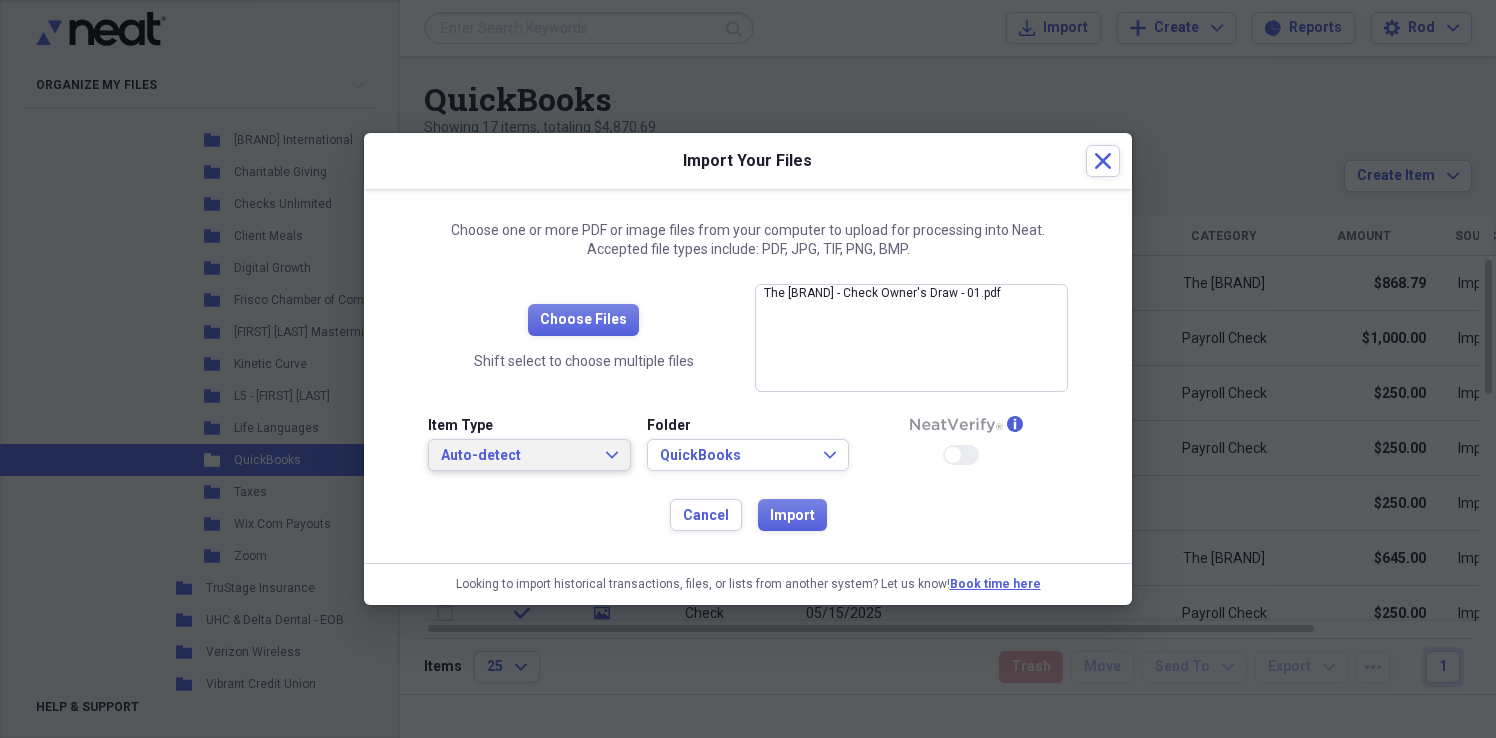 click on "Auto-detect" at bounding box center [517, 456] 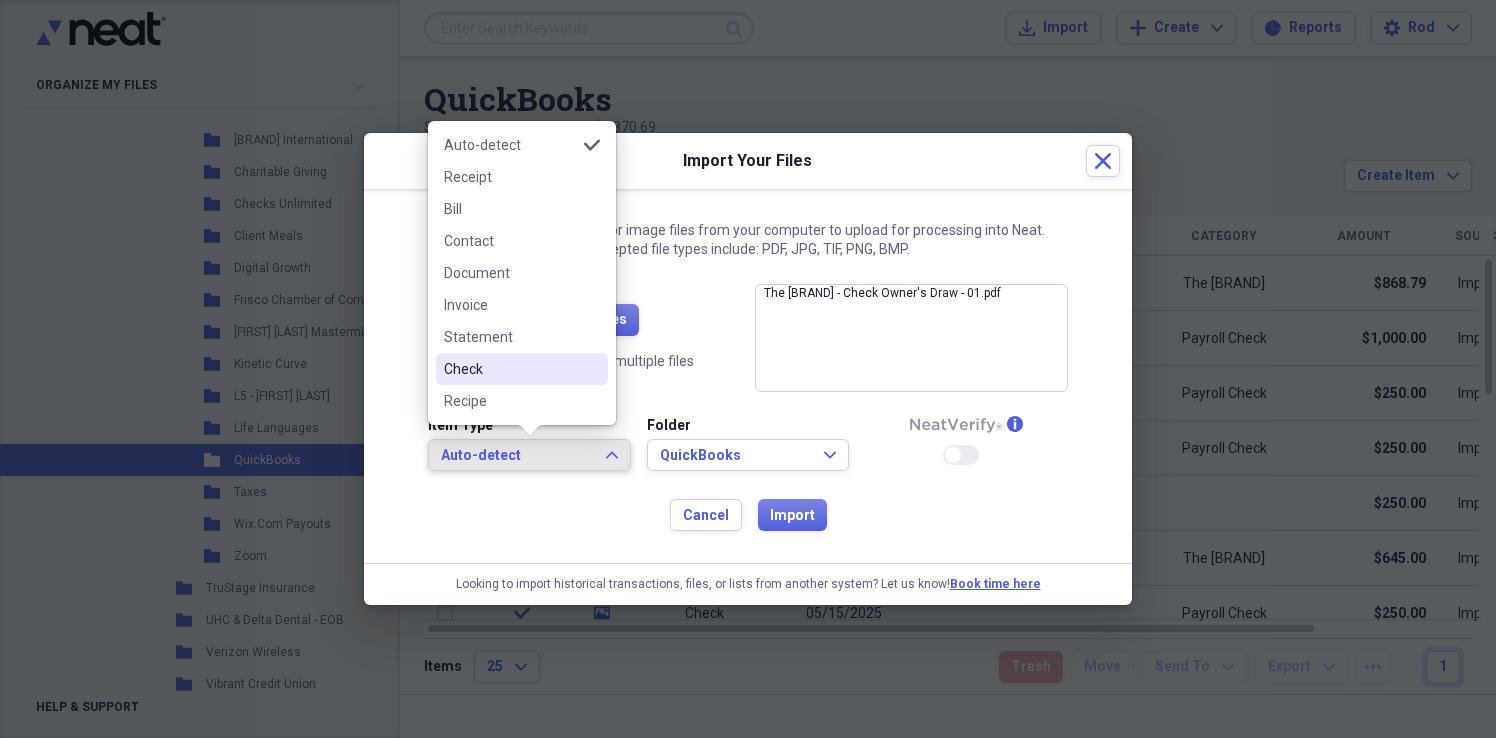 click on "Check" at bounding box center (510, 369) 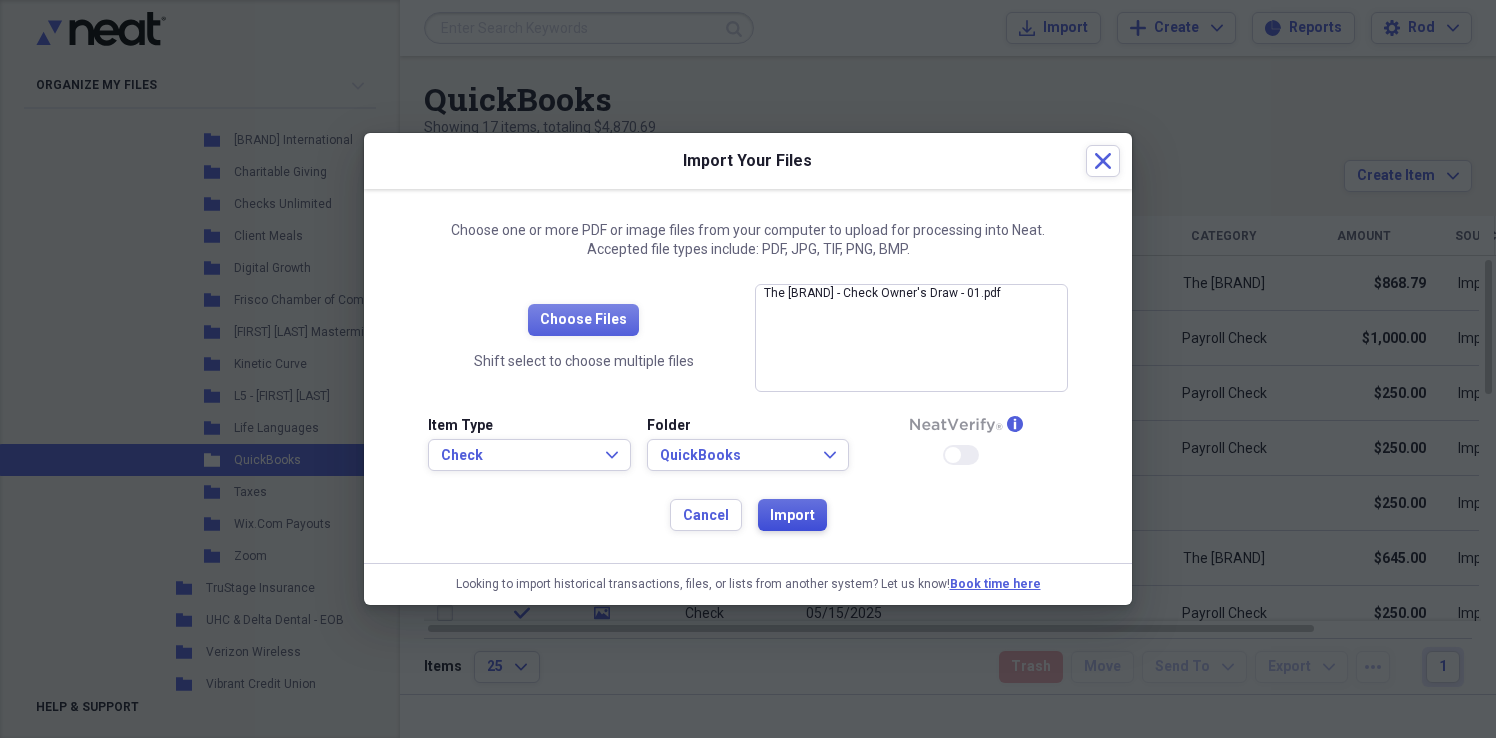 click on "Import" at bounding box center [792, 516] 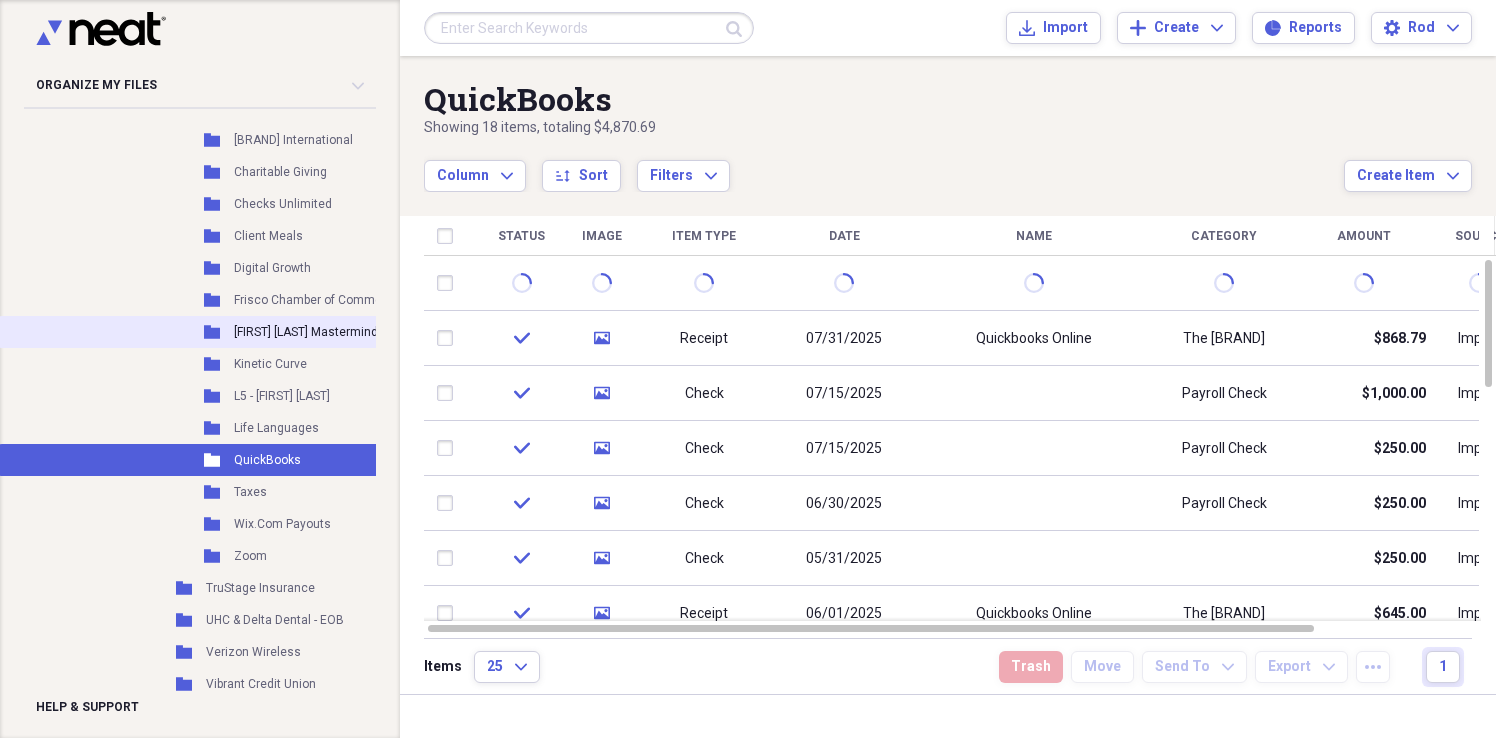 click on "[FIRST] [LAST] Mastermind" at bounding box center [306, 332] 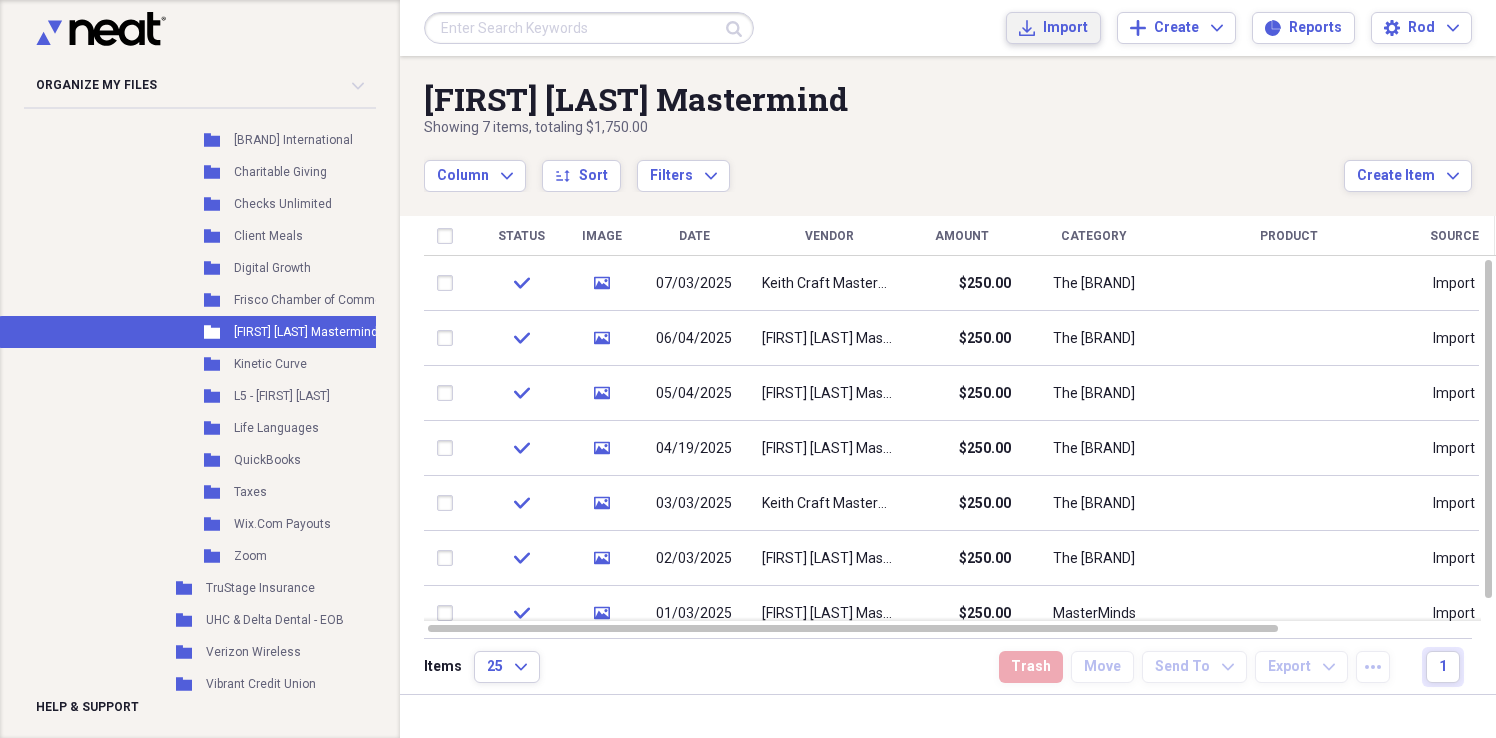 click on "Import" at bounding box center [1065, 28] 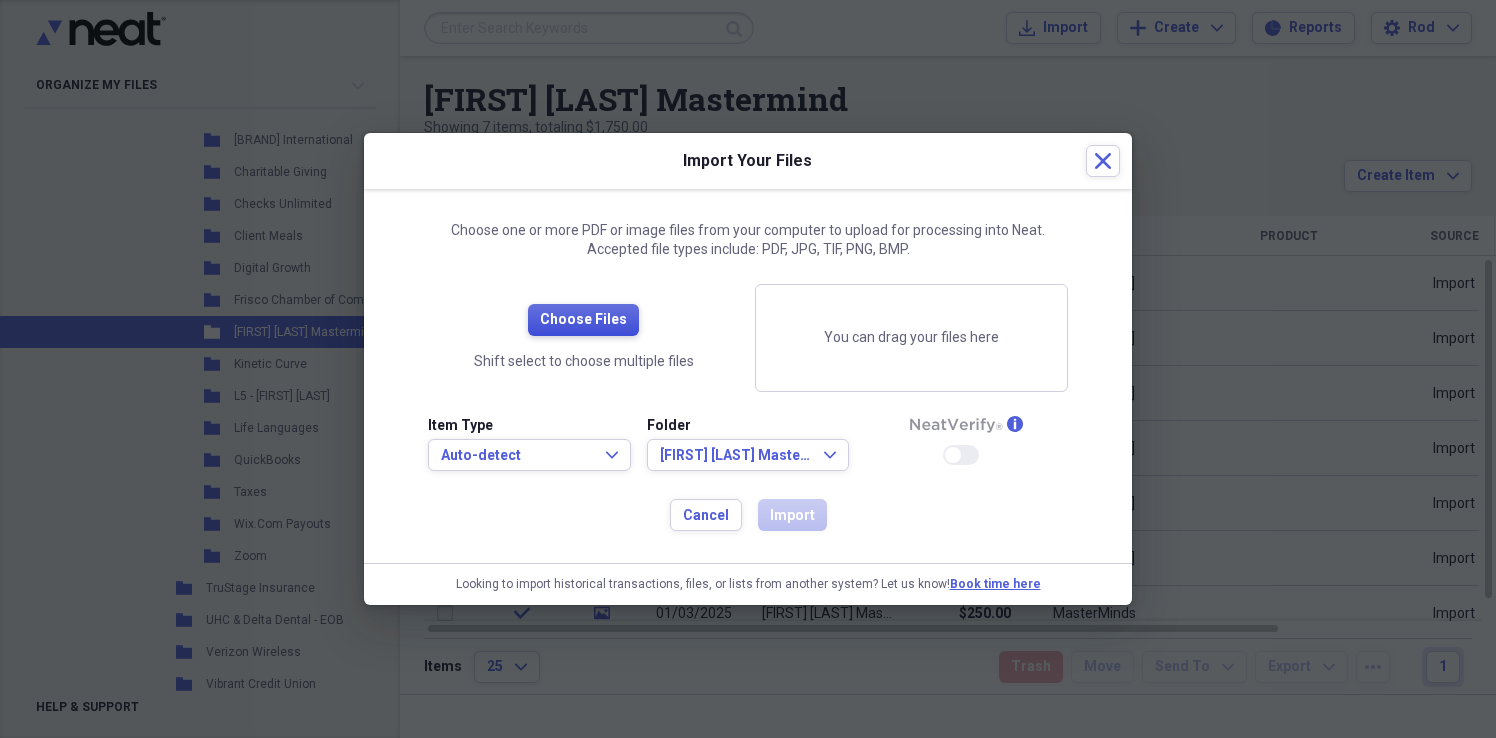 click on "Choose Files" at bounding box center [583, 320] 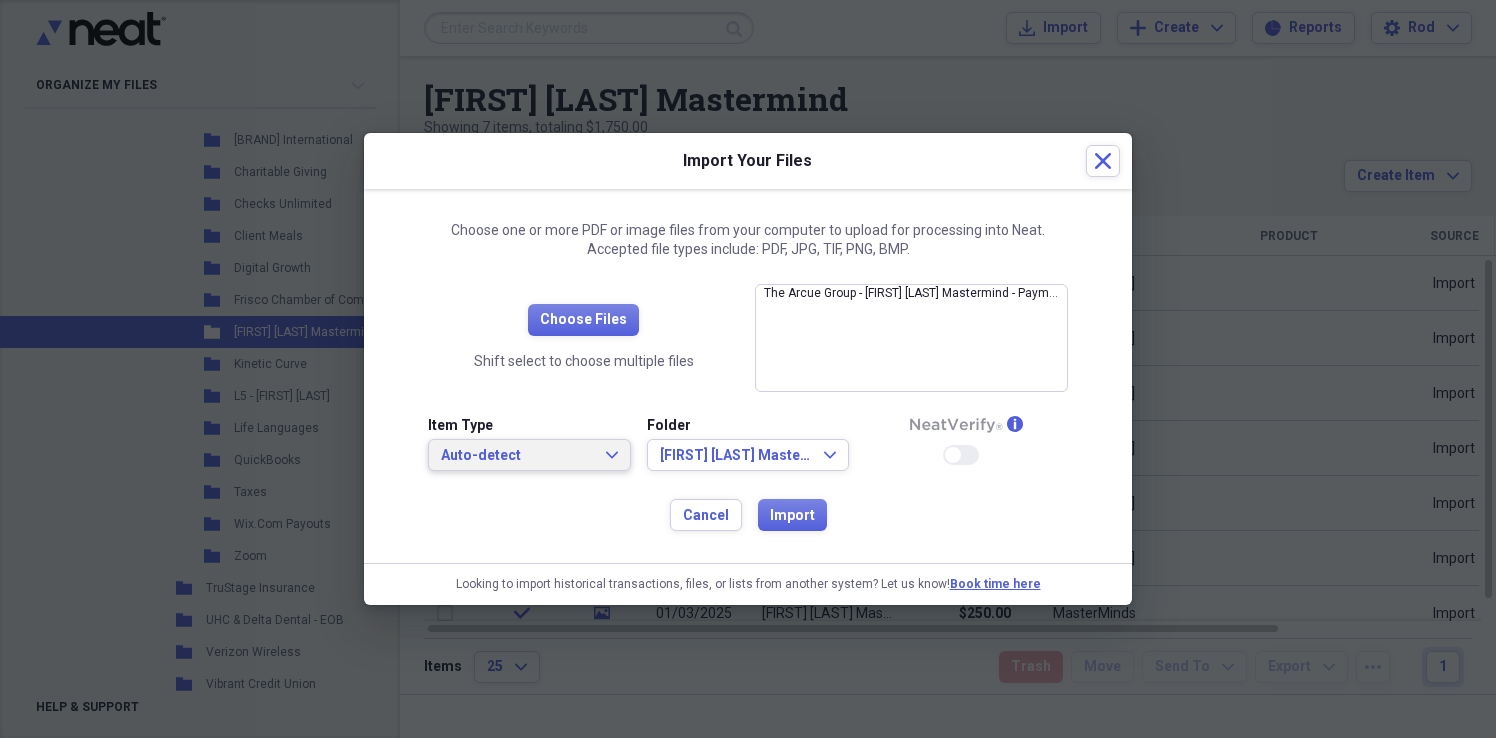 click on "Auto-detect" at bounding box center (517, 456) 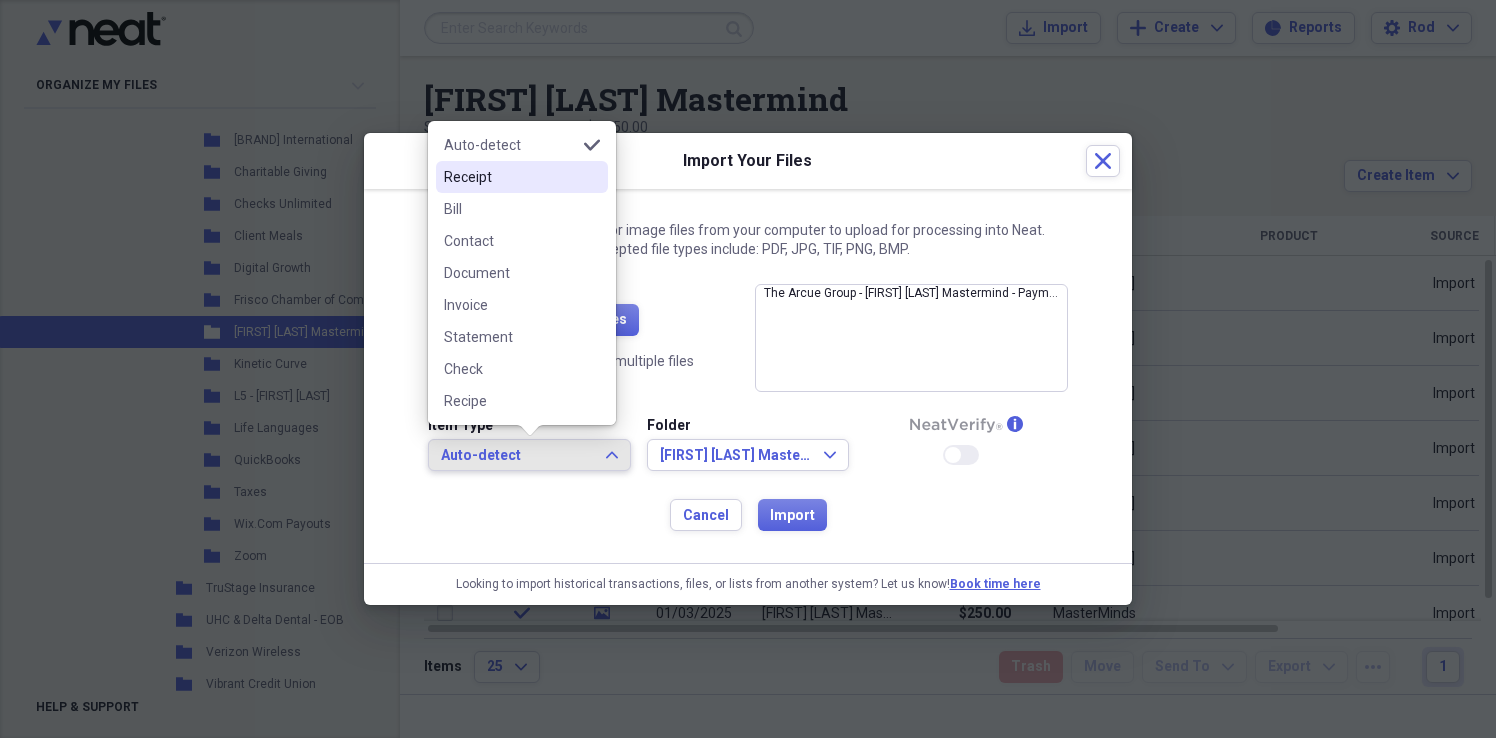 click on "Receipt" at bounding box center [522, 177] 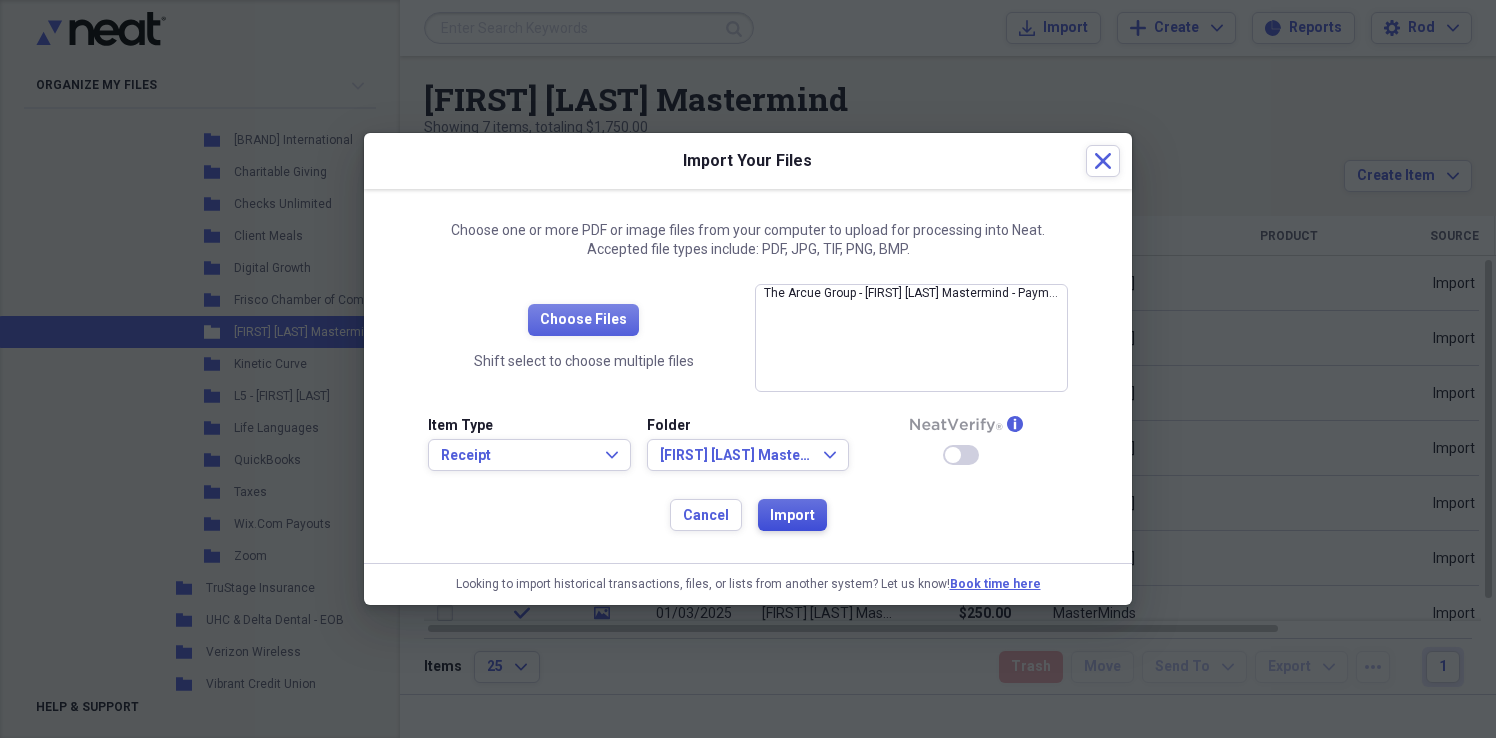 click on "Import" at bounding box center (792, 516) 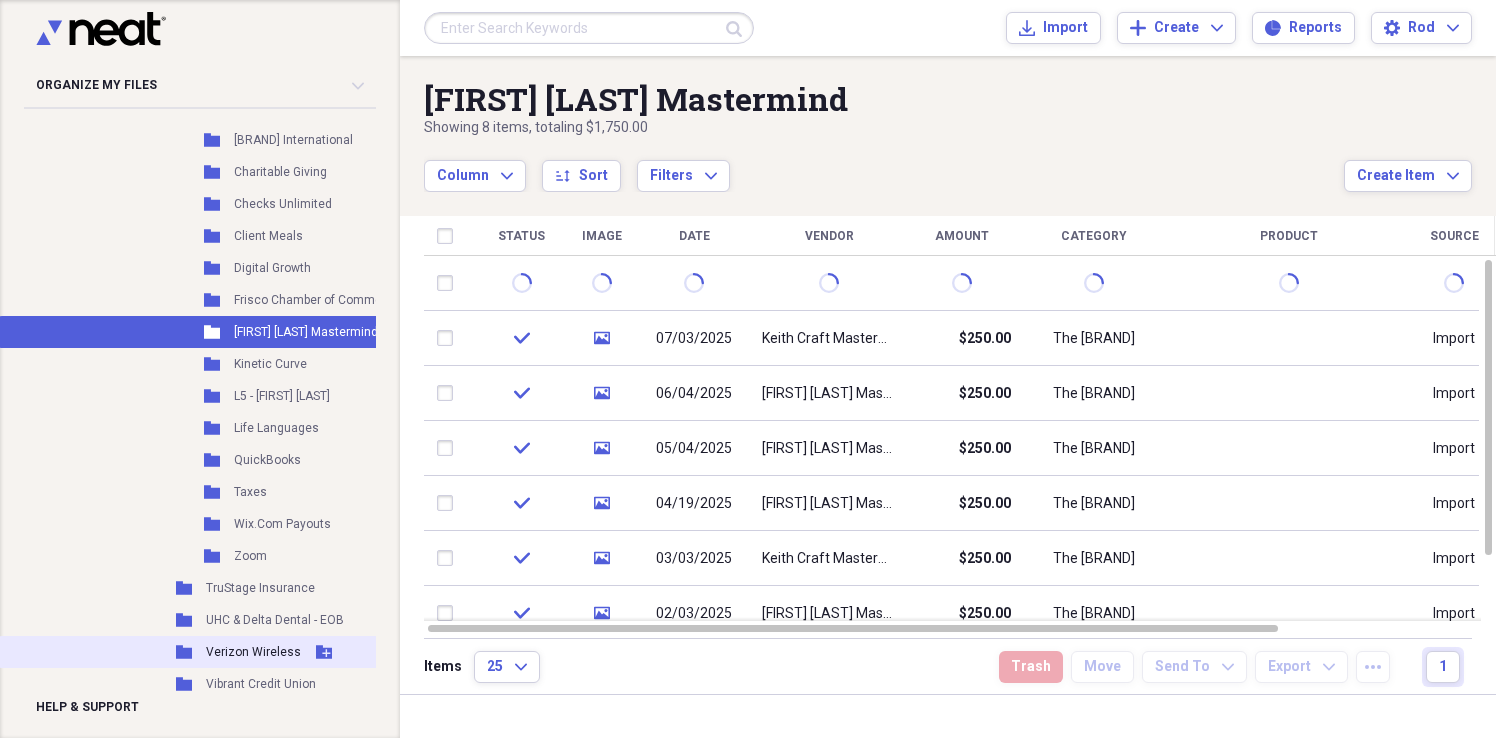 click on "Verizon Wireless" at bounding box center [253, 652] 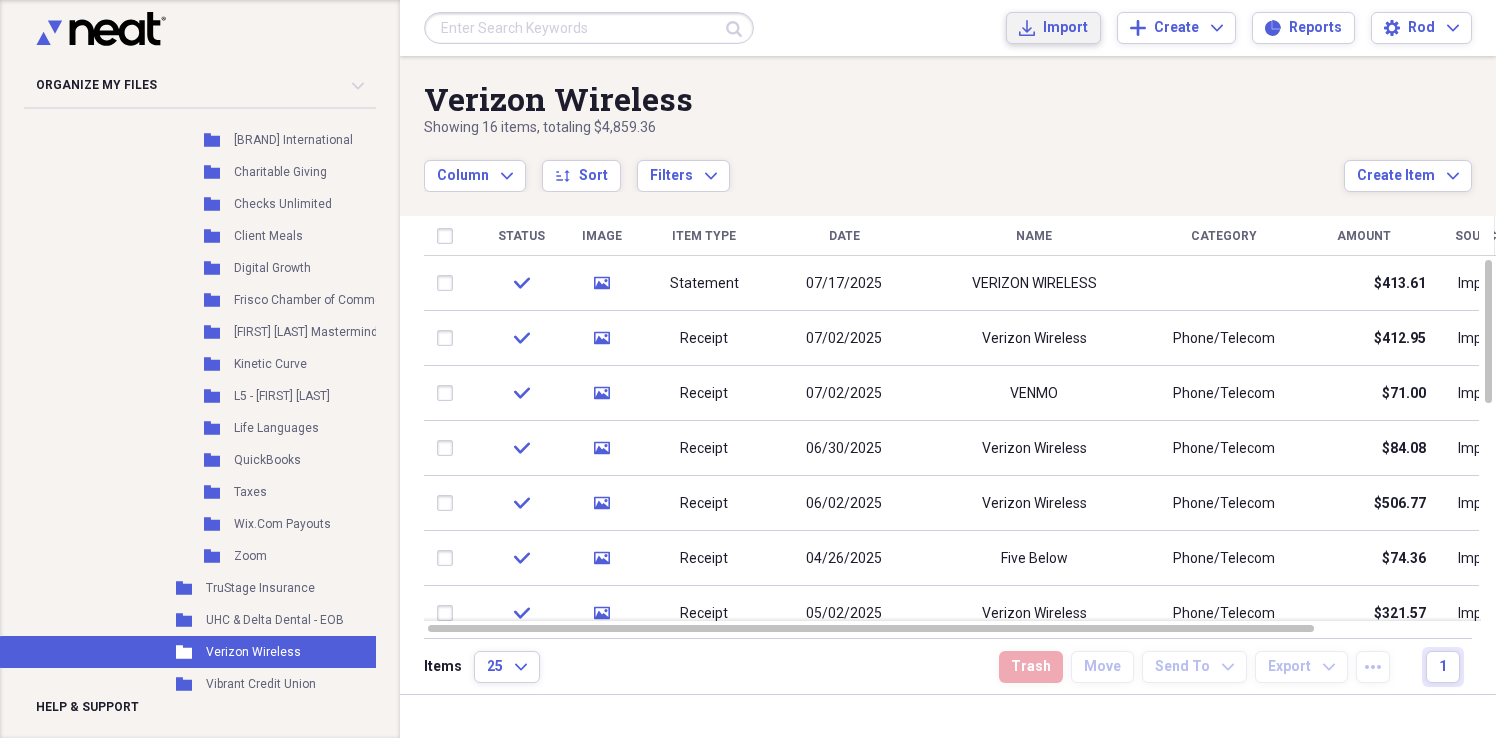 click on "Import" at bounding box center [1065, 28] 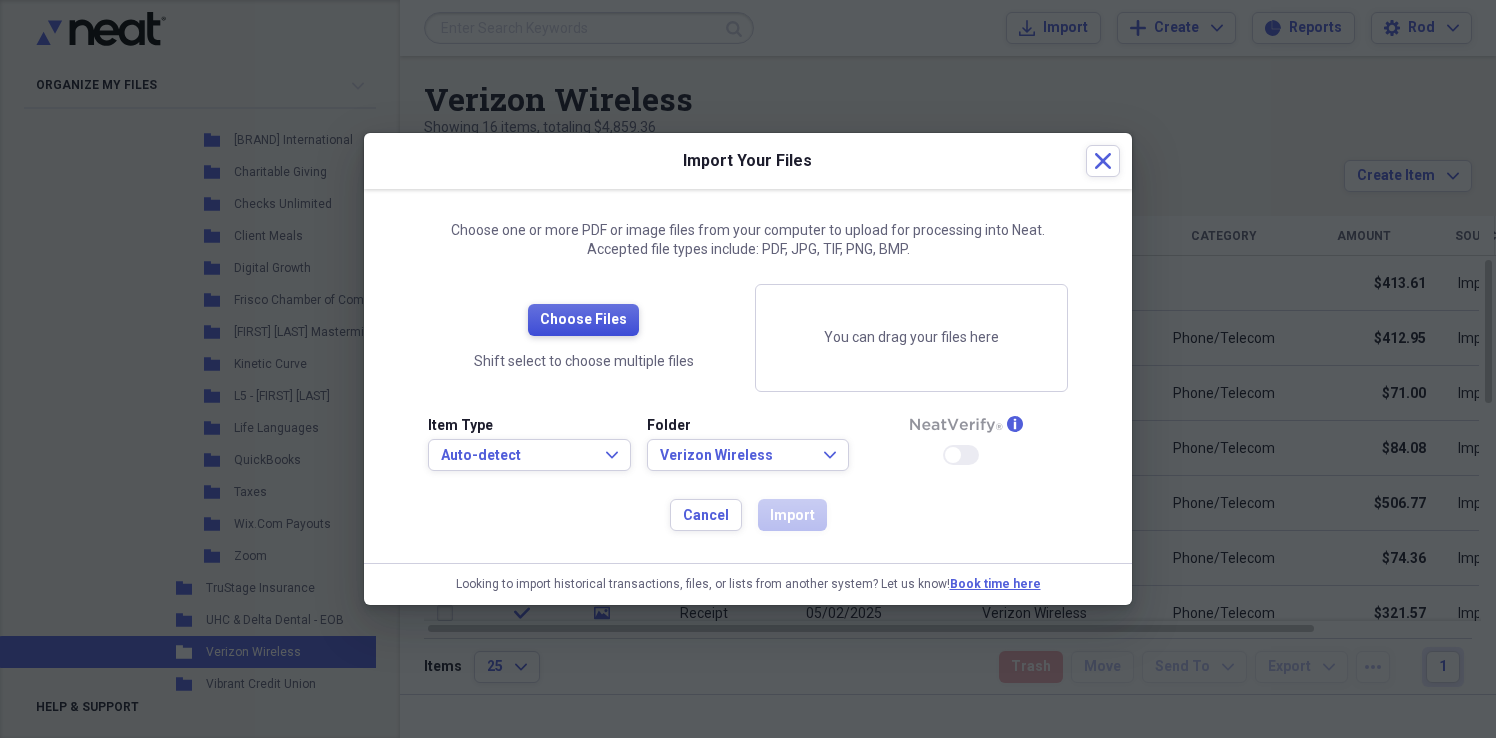 click on "Choose Files" at bounding box center [583, 320] 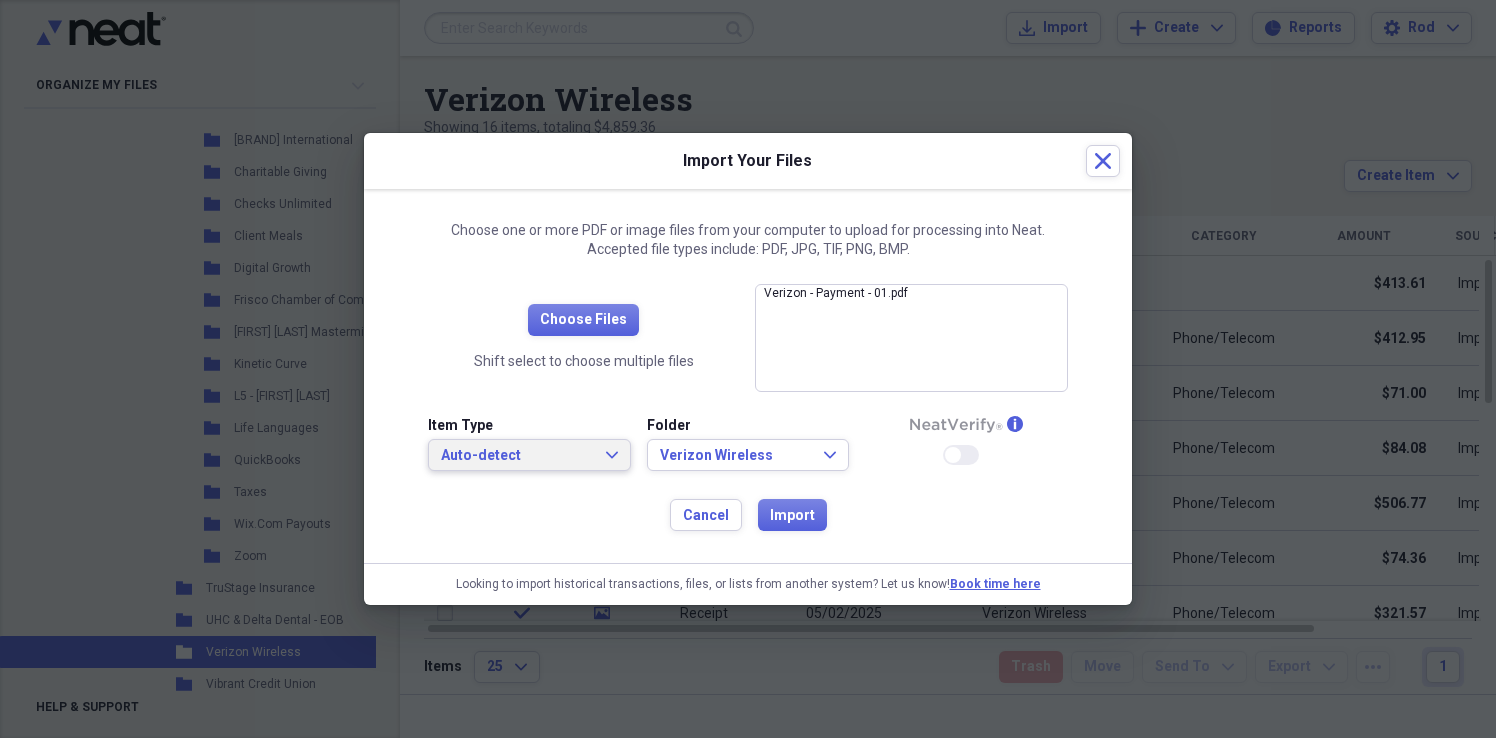 click on "Auto-detect" at bounding box center (517, 456) 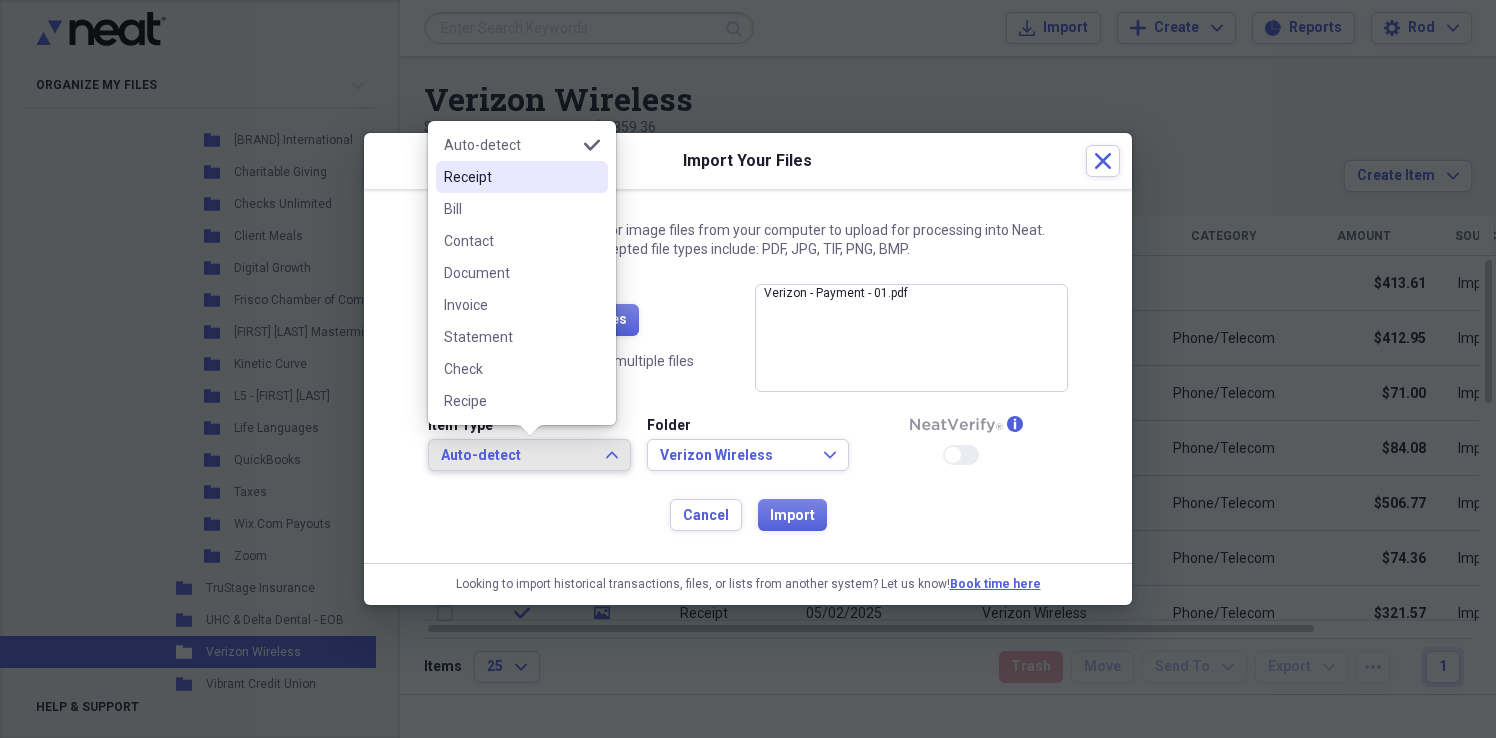 click on "Receipt" at bounding box center [510, 177] 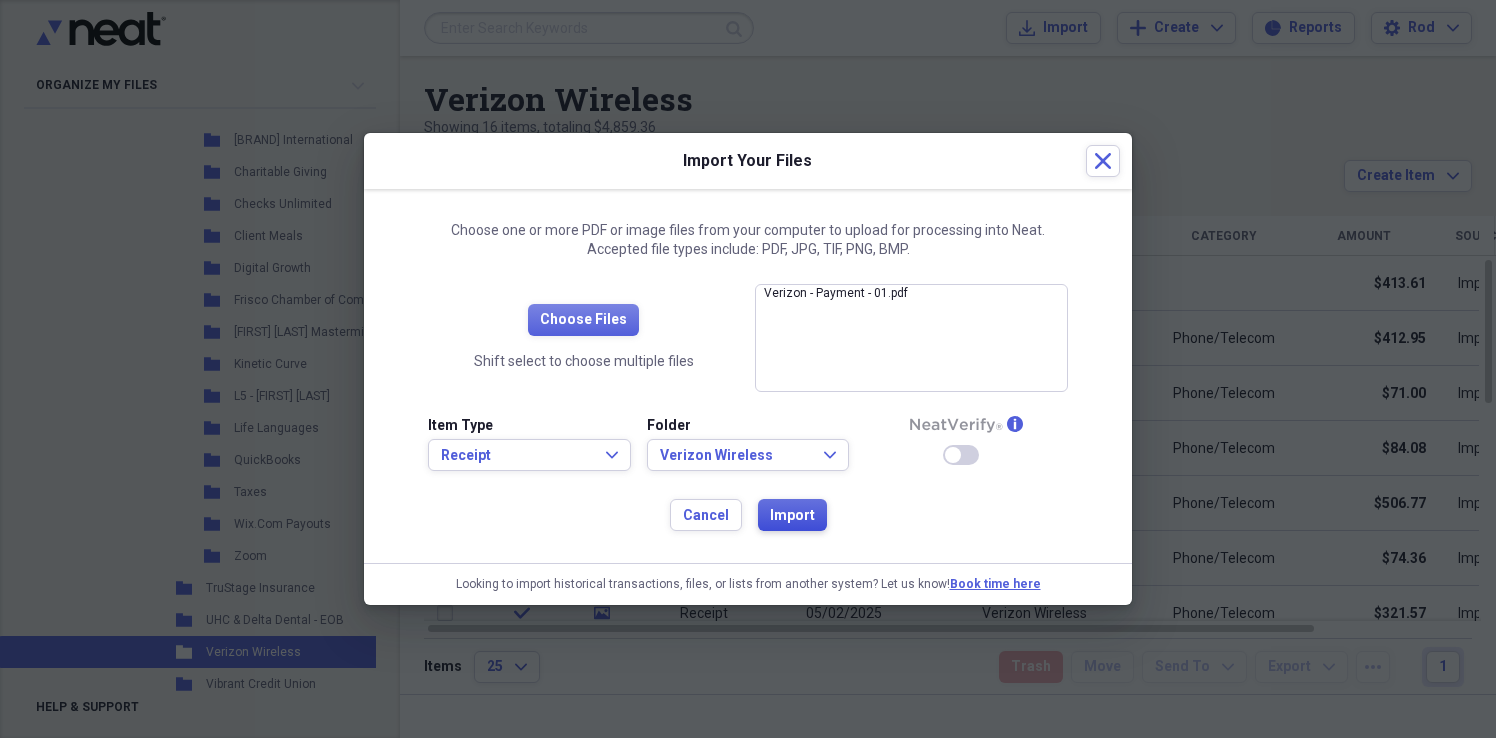 click on "Import" at bounding box center [792, 516] 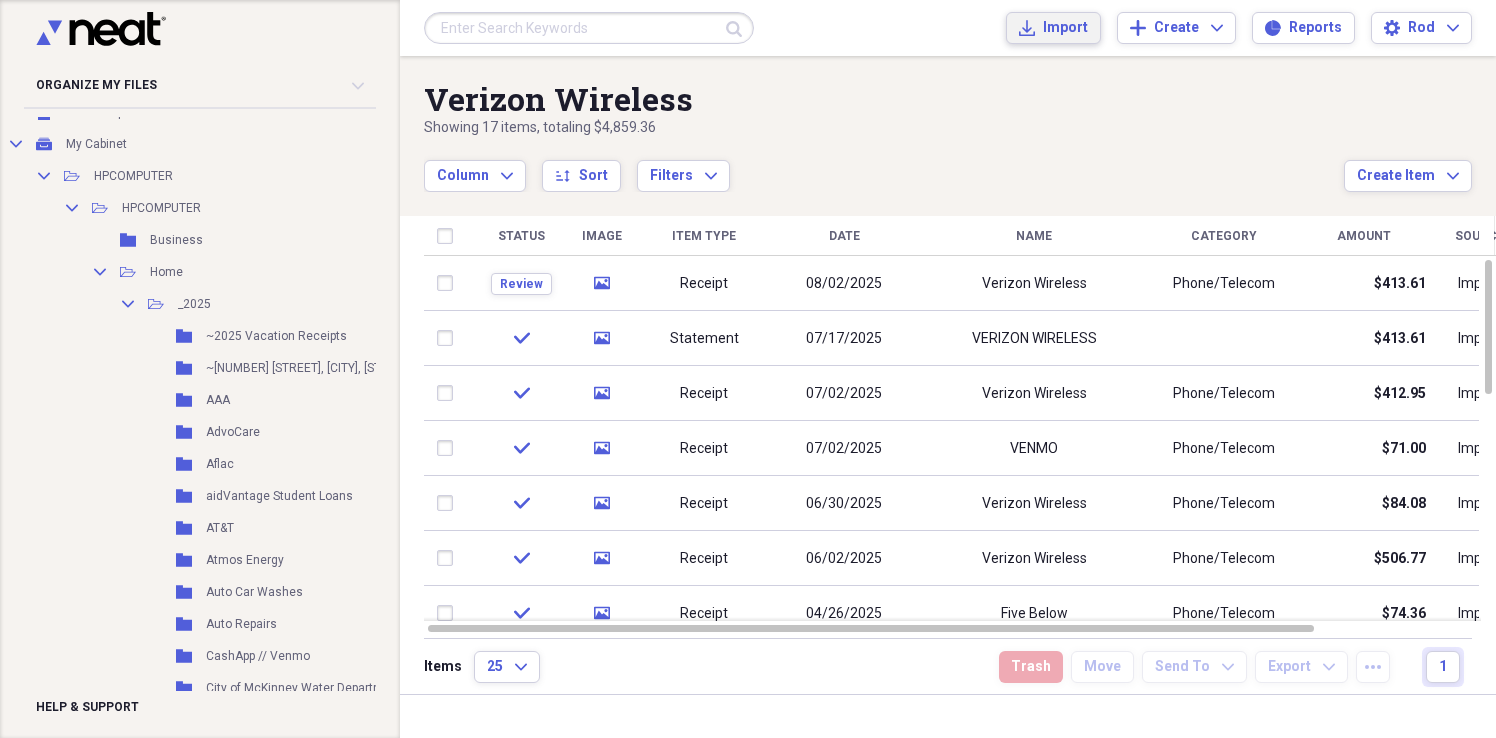 scroll, scrollTop: 0, scrollLeft: 0, axis: both 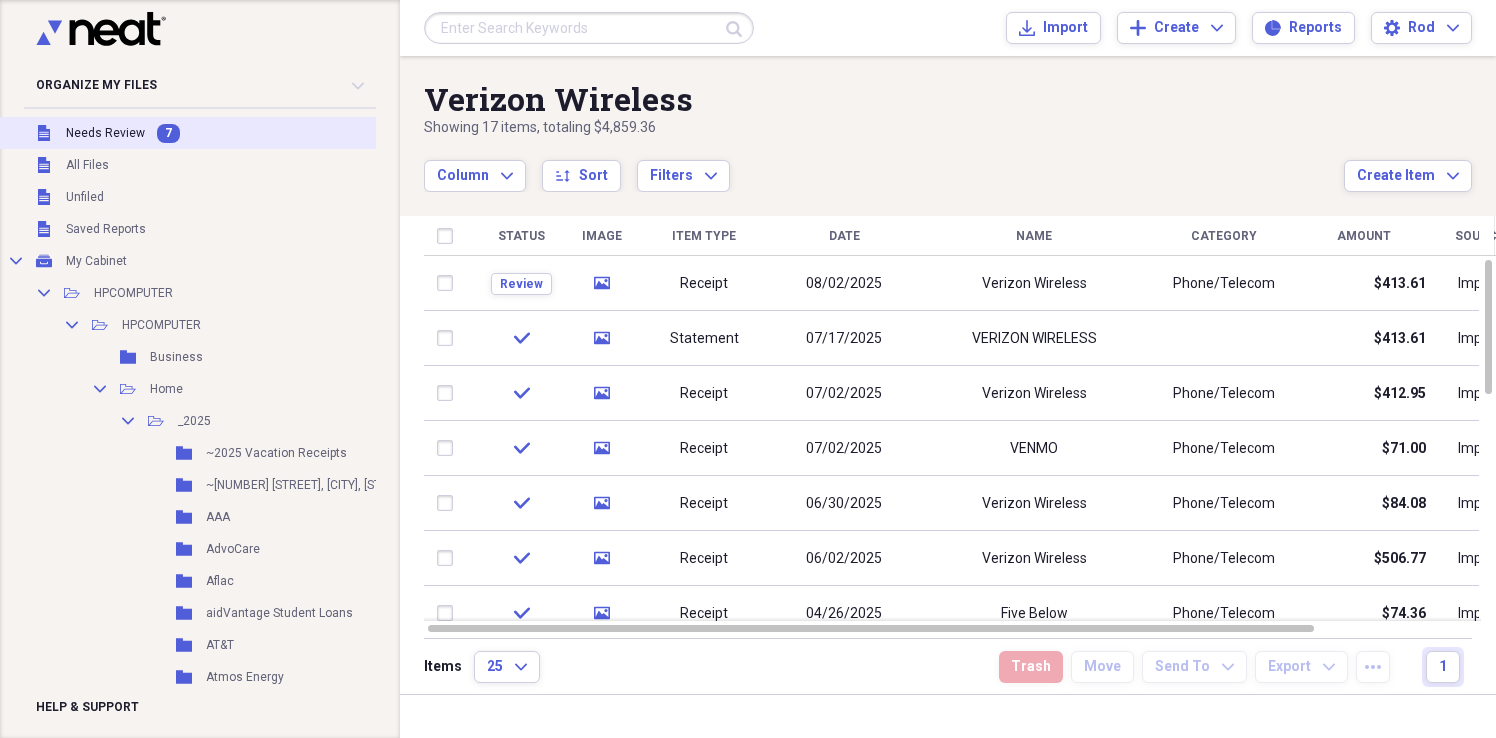 click on "Needs Review" at bounding box center (105, 133) 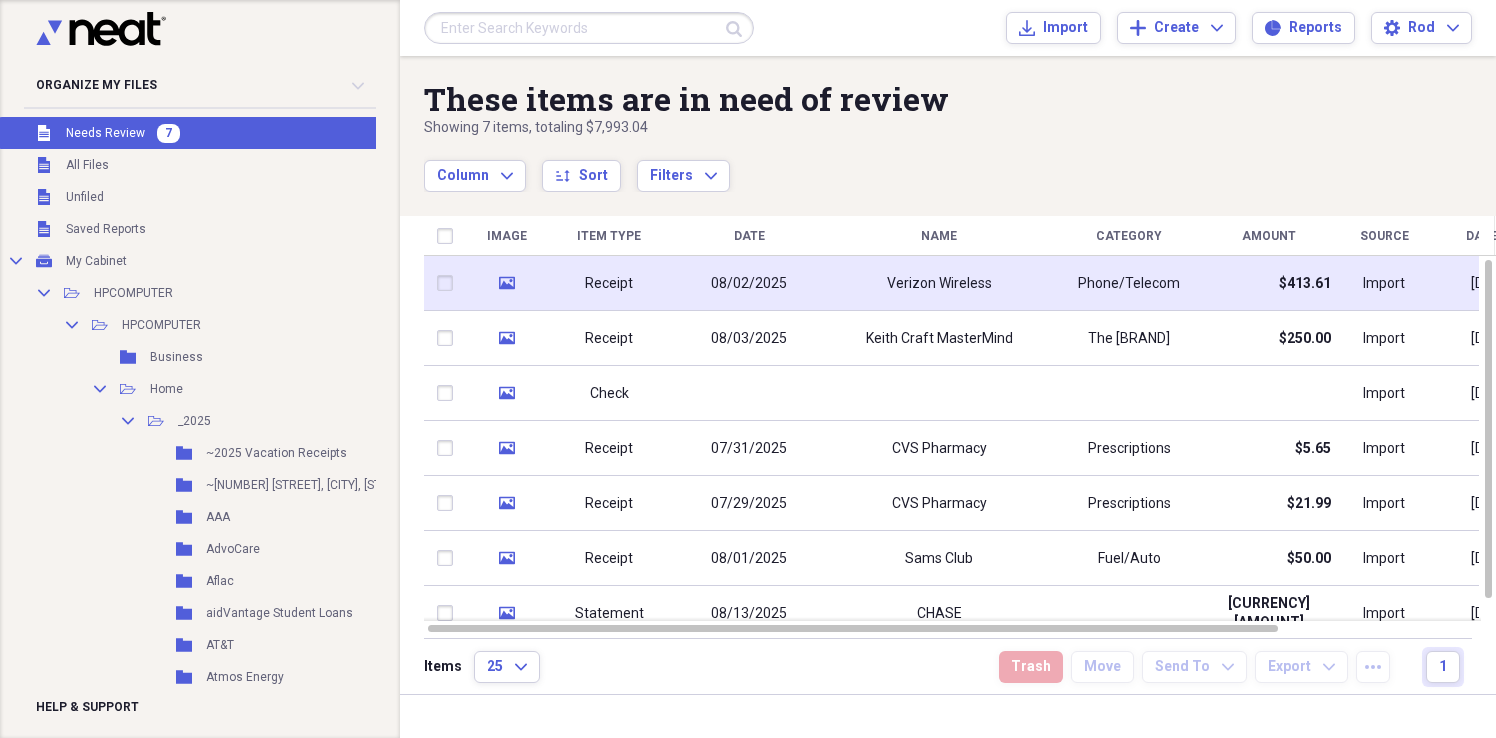click on "08/02/2025" at bounding box center [749, 283] 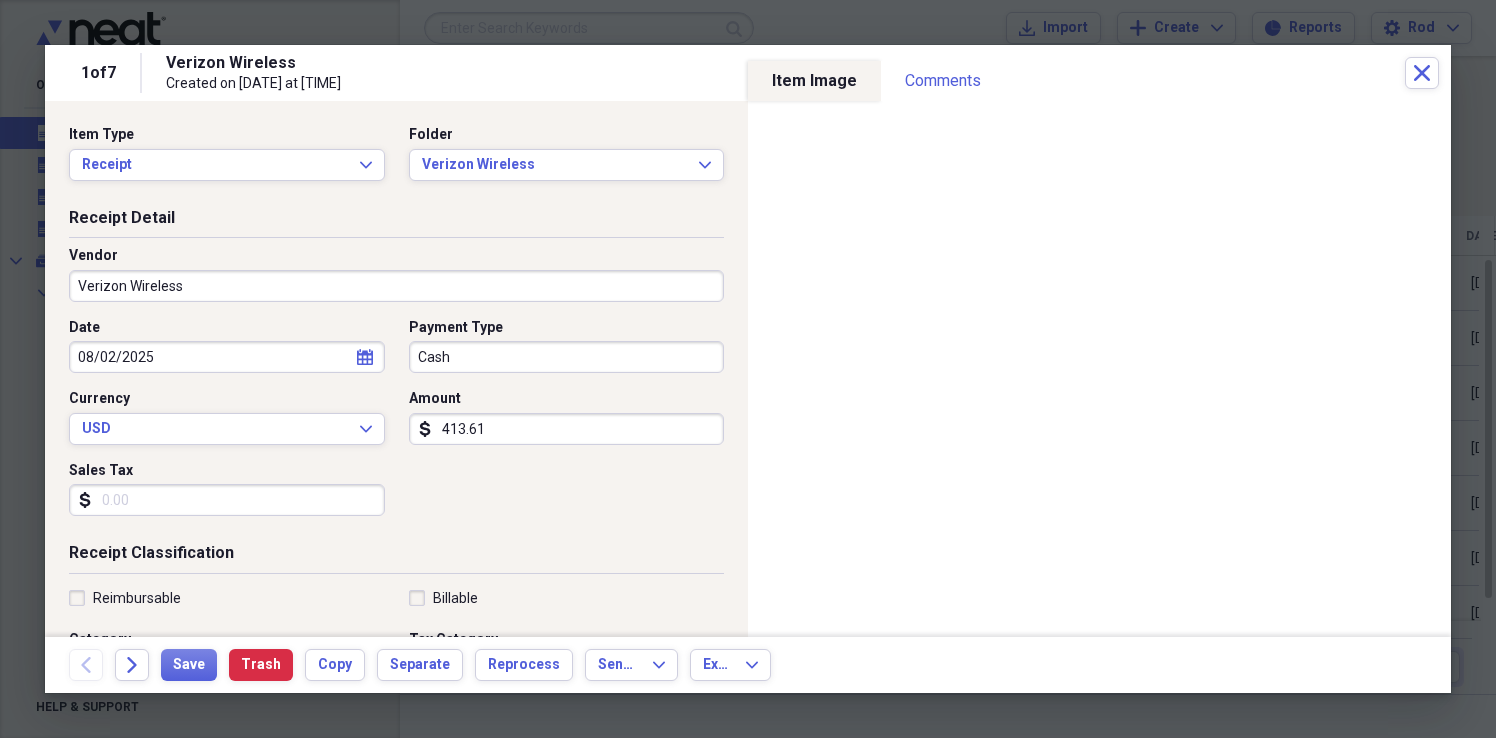 click on "Cash" at bounding box center (567, 357) 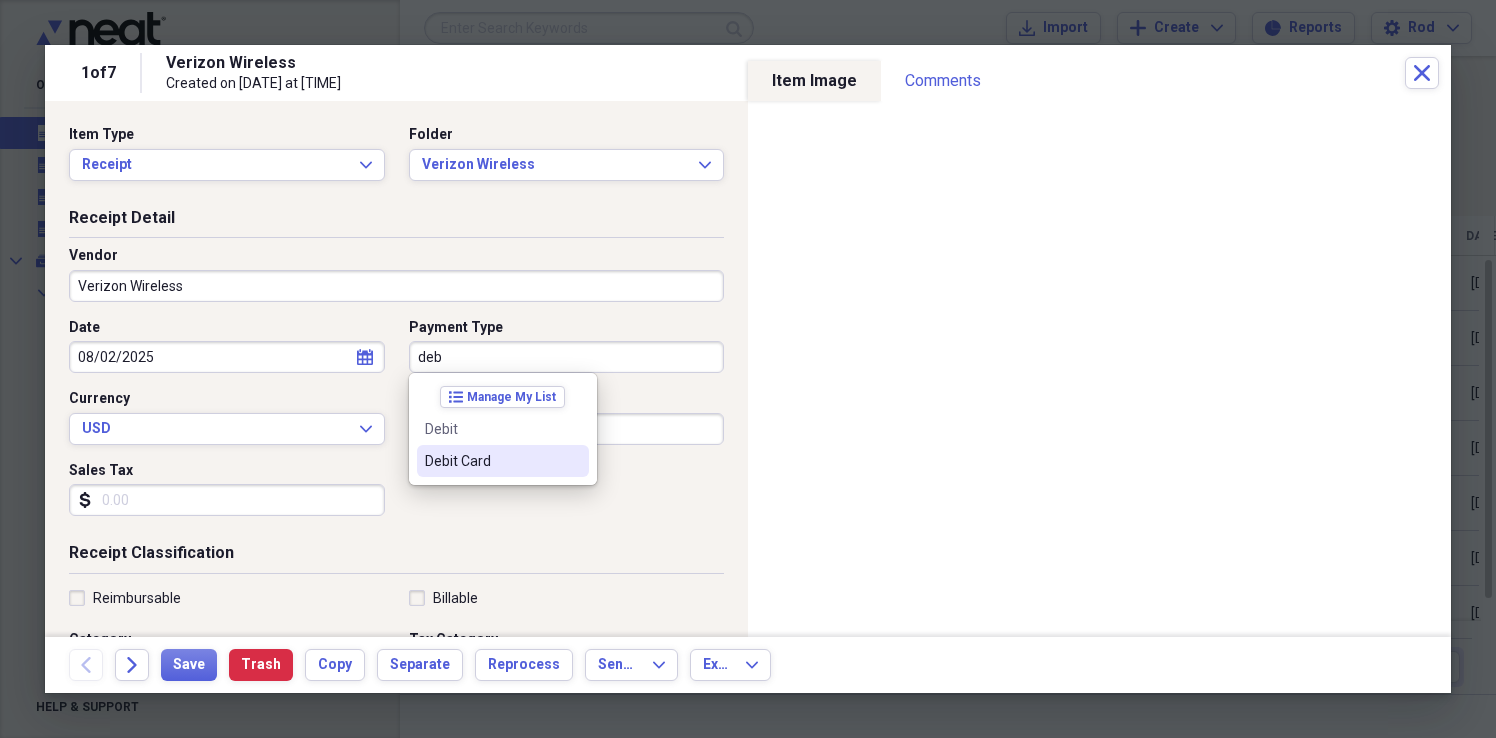 click on "Debit Card" at bounding box center [491, 461] 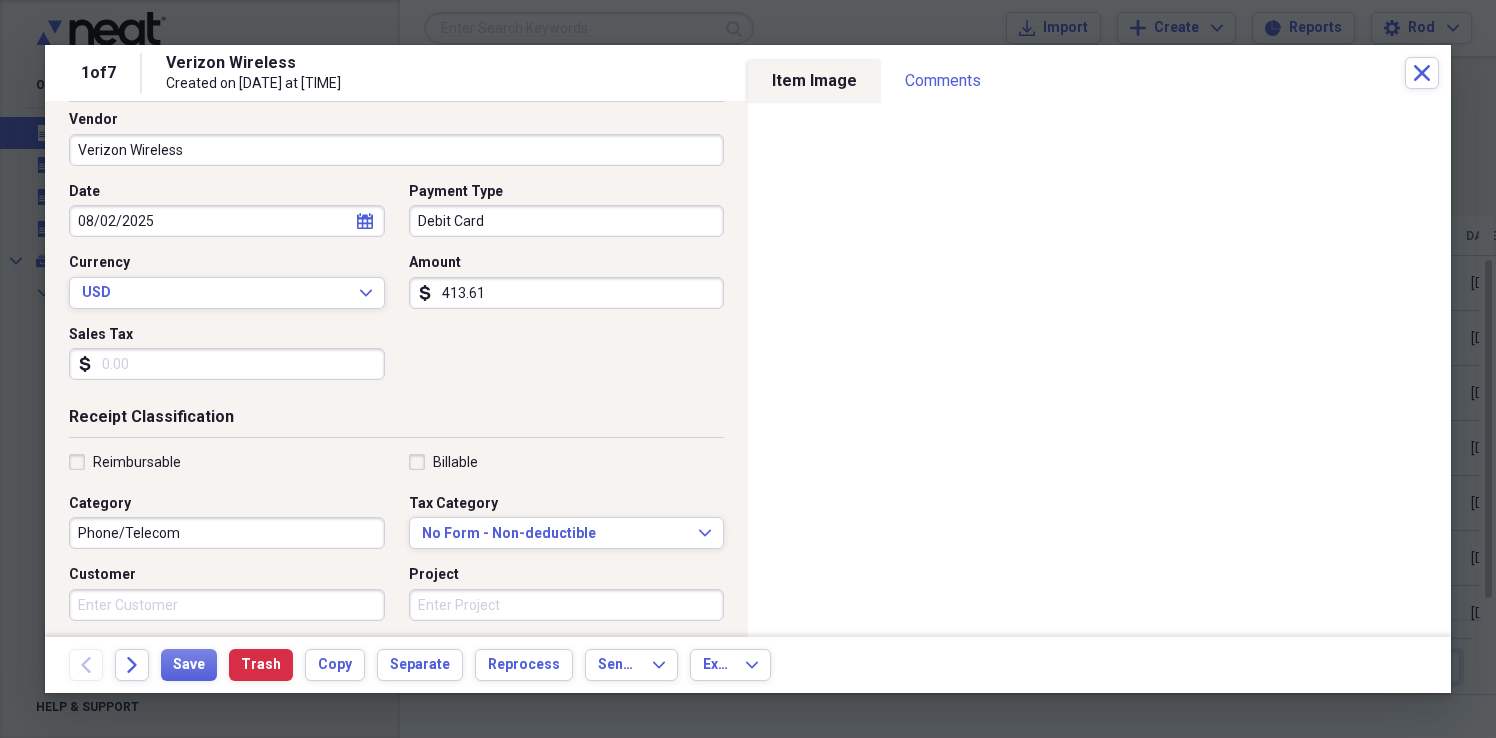 scroll, scrollTop: 137, scrollLeft: 0, axis: vertical 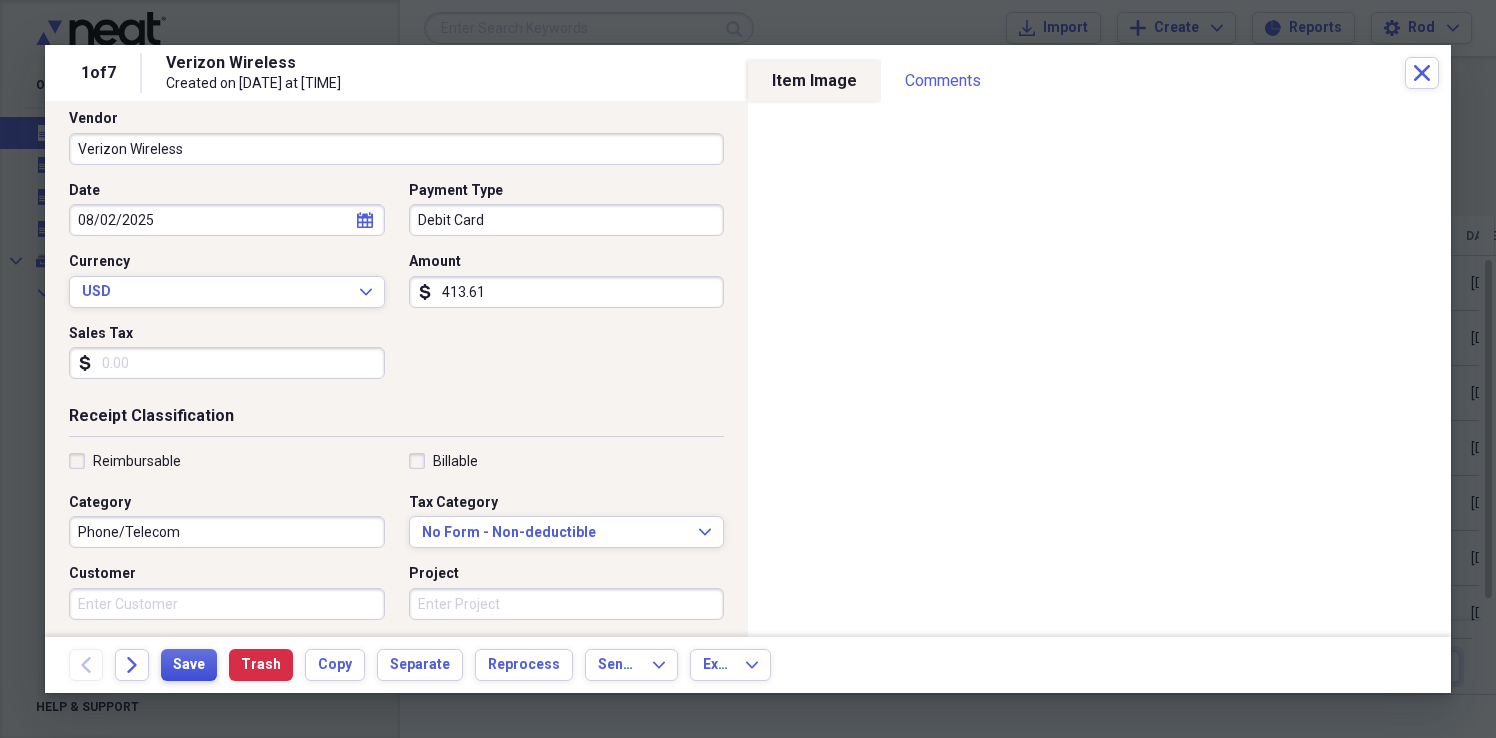 click on "Save" at bounding box center (189, 665) 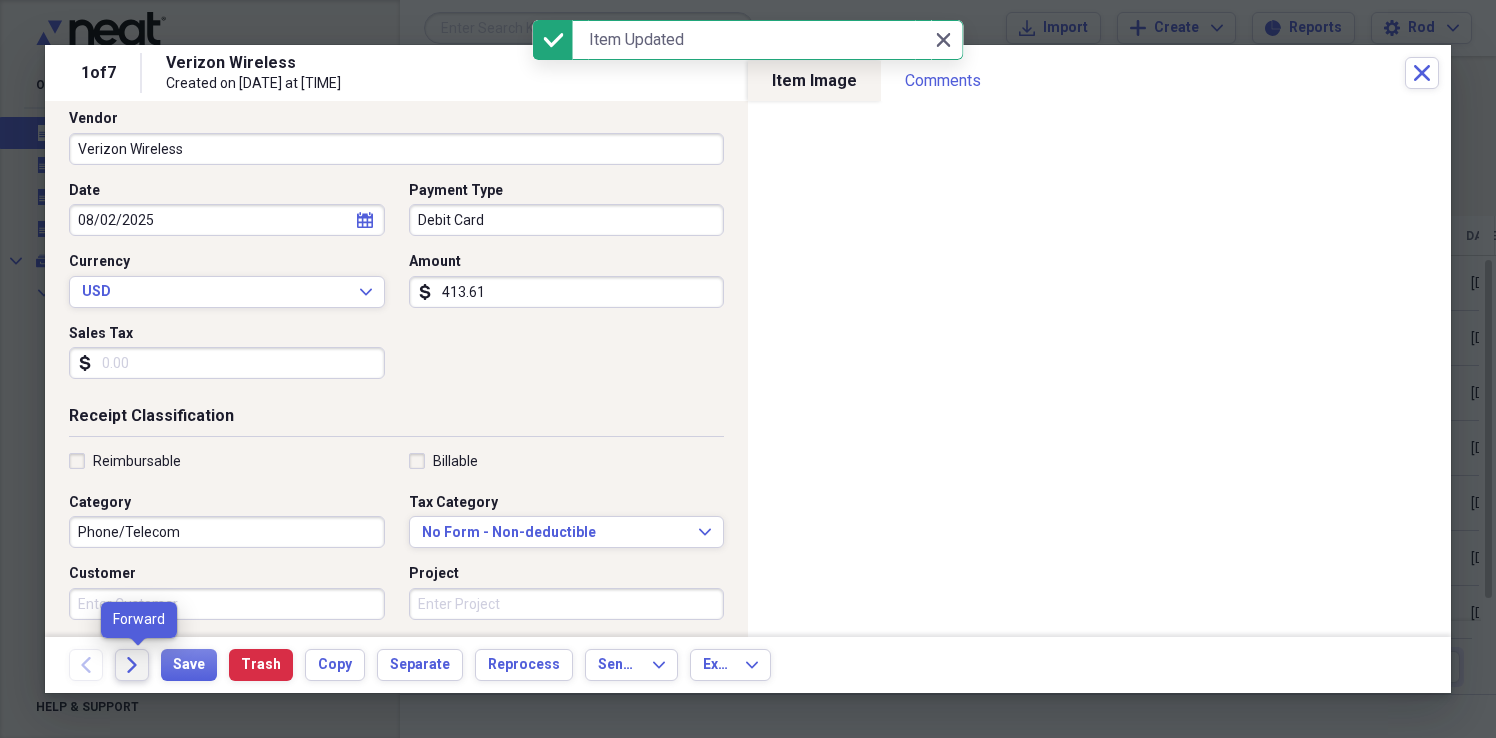 click on "Forward" 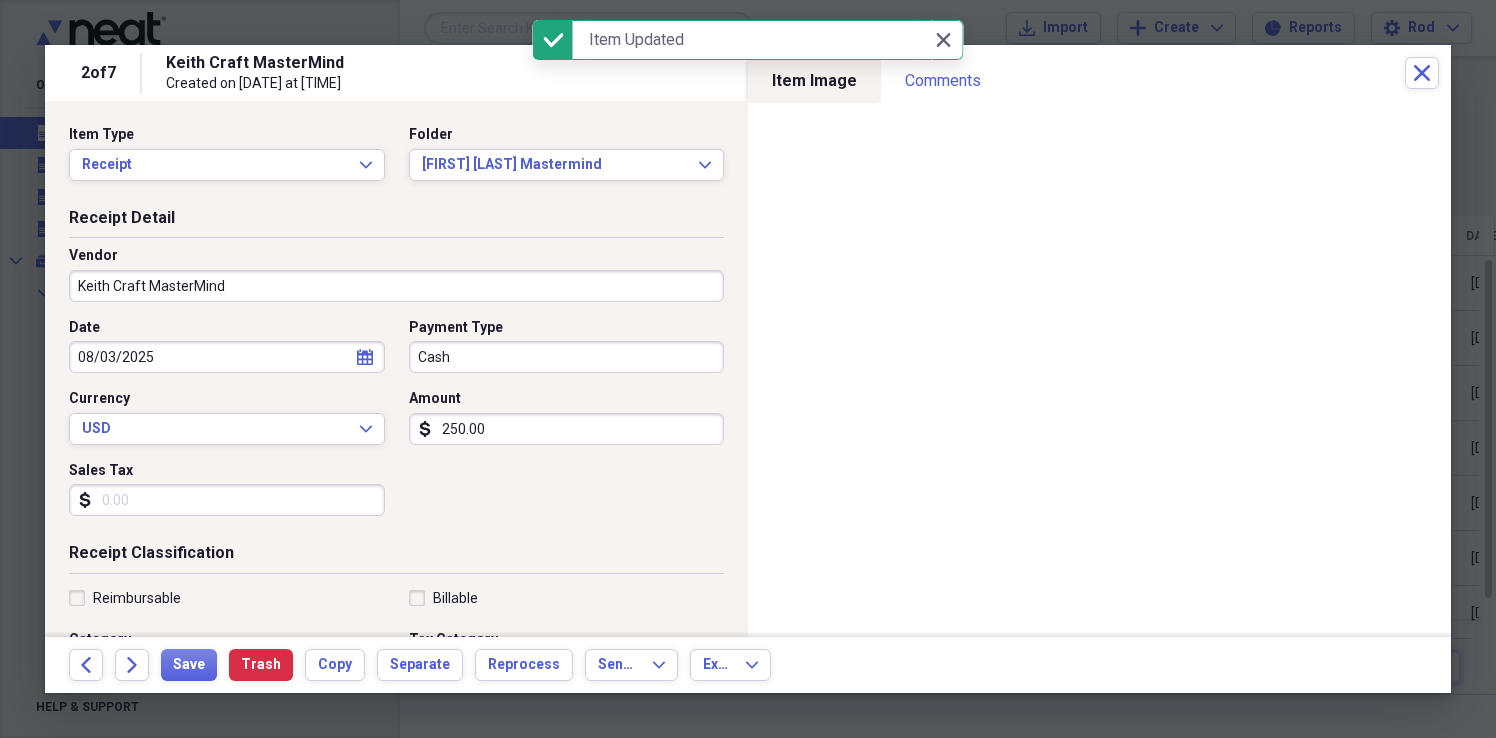 click on "Cash" at bounding box center (567, 357) 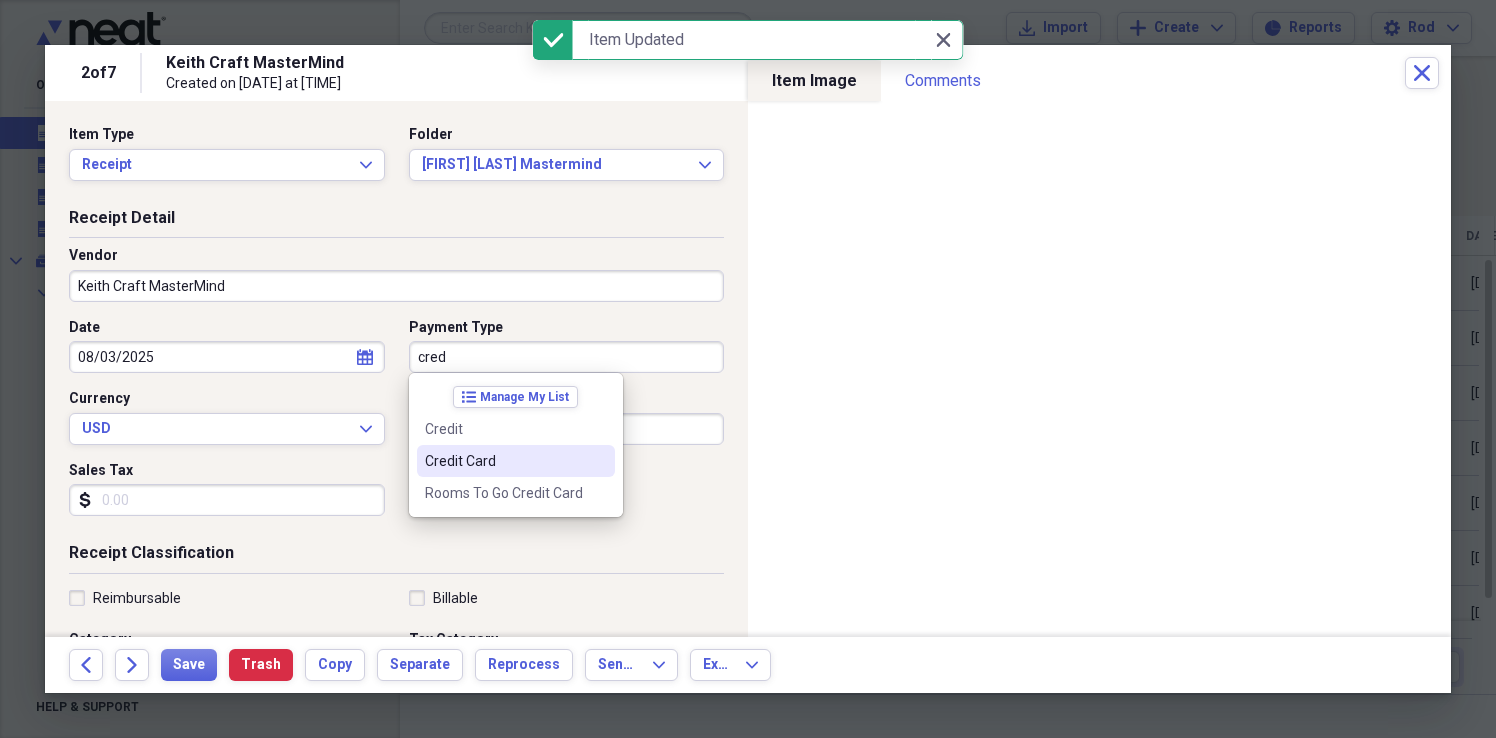 click on "Credit Card" at bounding box center [516, 461] 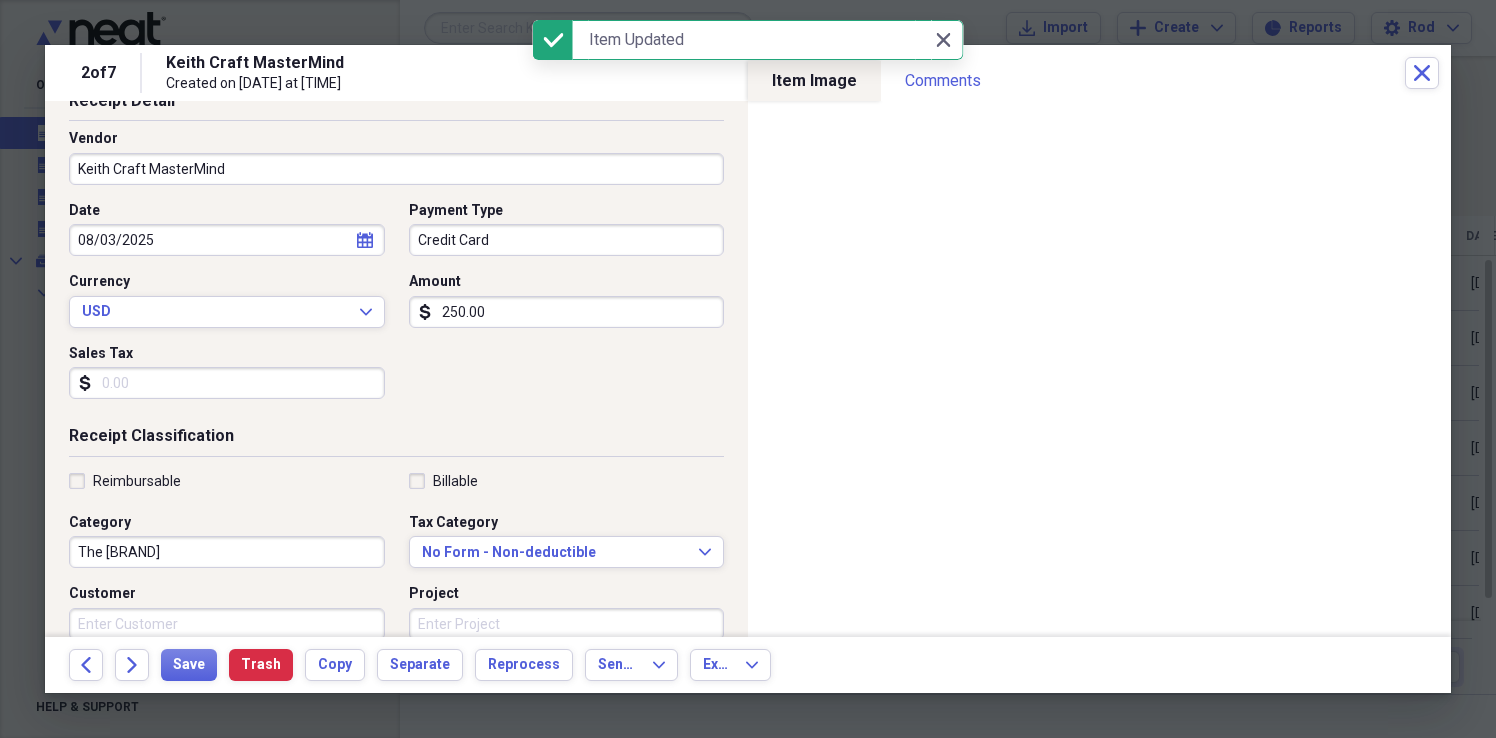 scroll, scrollTop: 171, scrollLeft: 0, axis: vertical 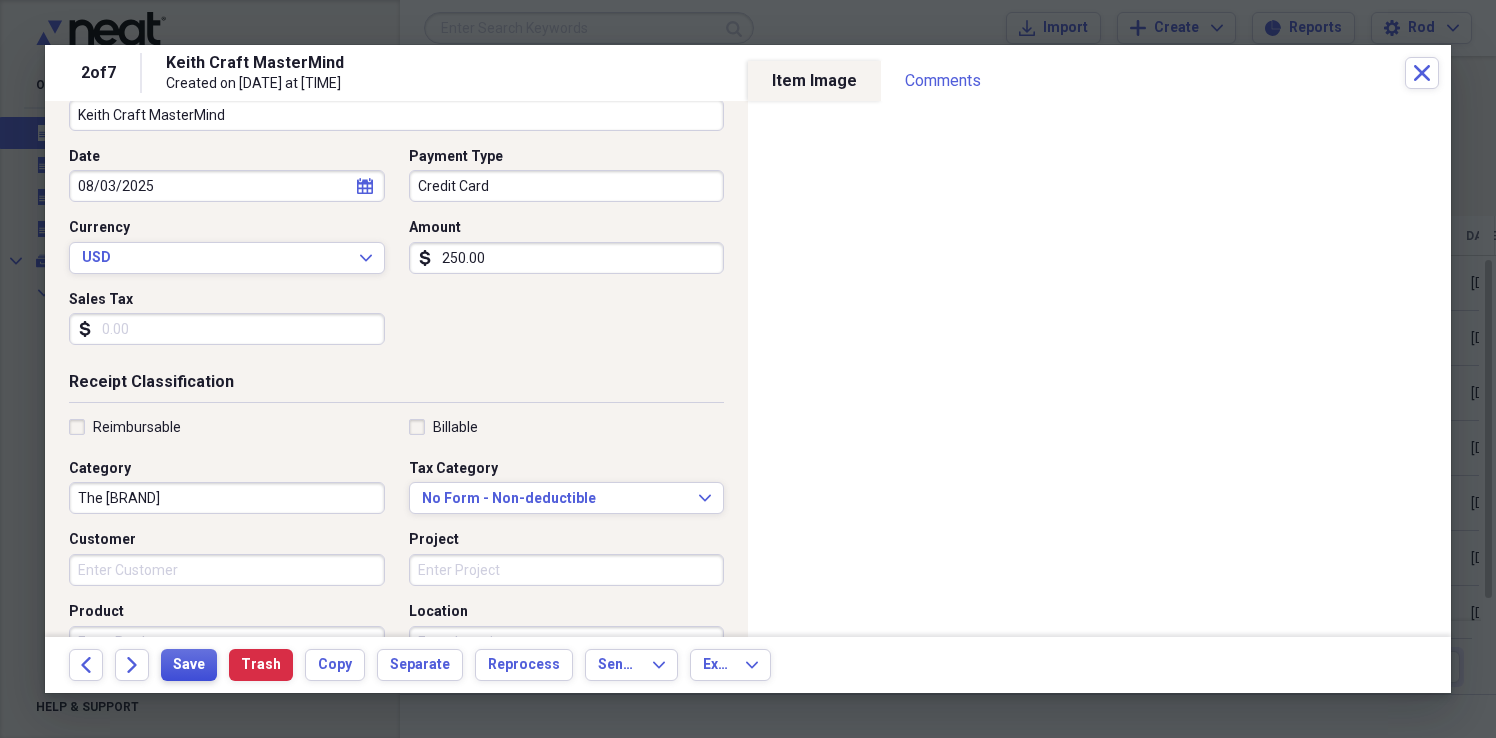 click on "Save" at bounding box center (189, 665) 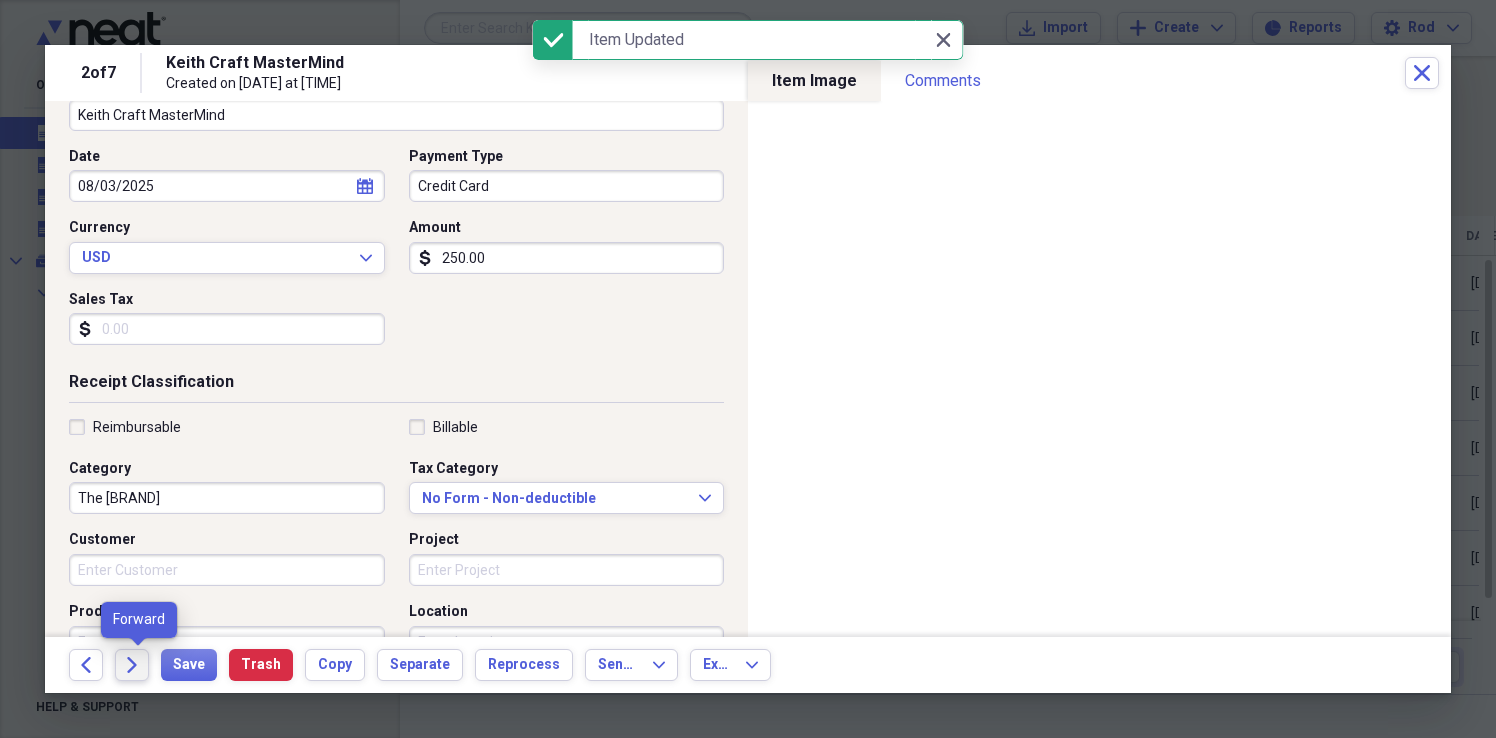 click on "Forward" at bounding box center (132, 665) 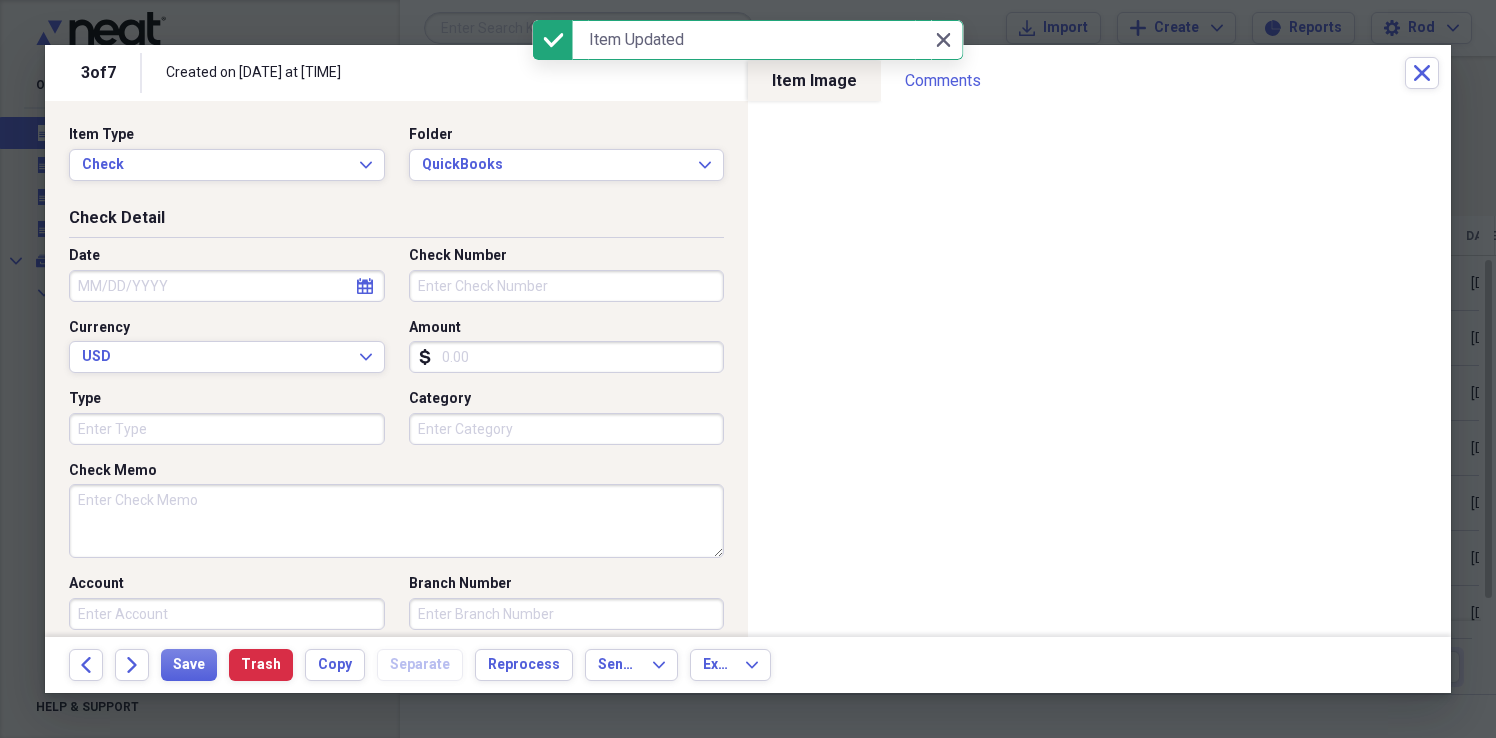 click on "calendar" 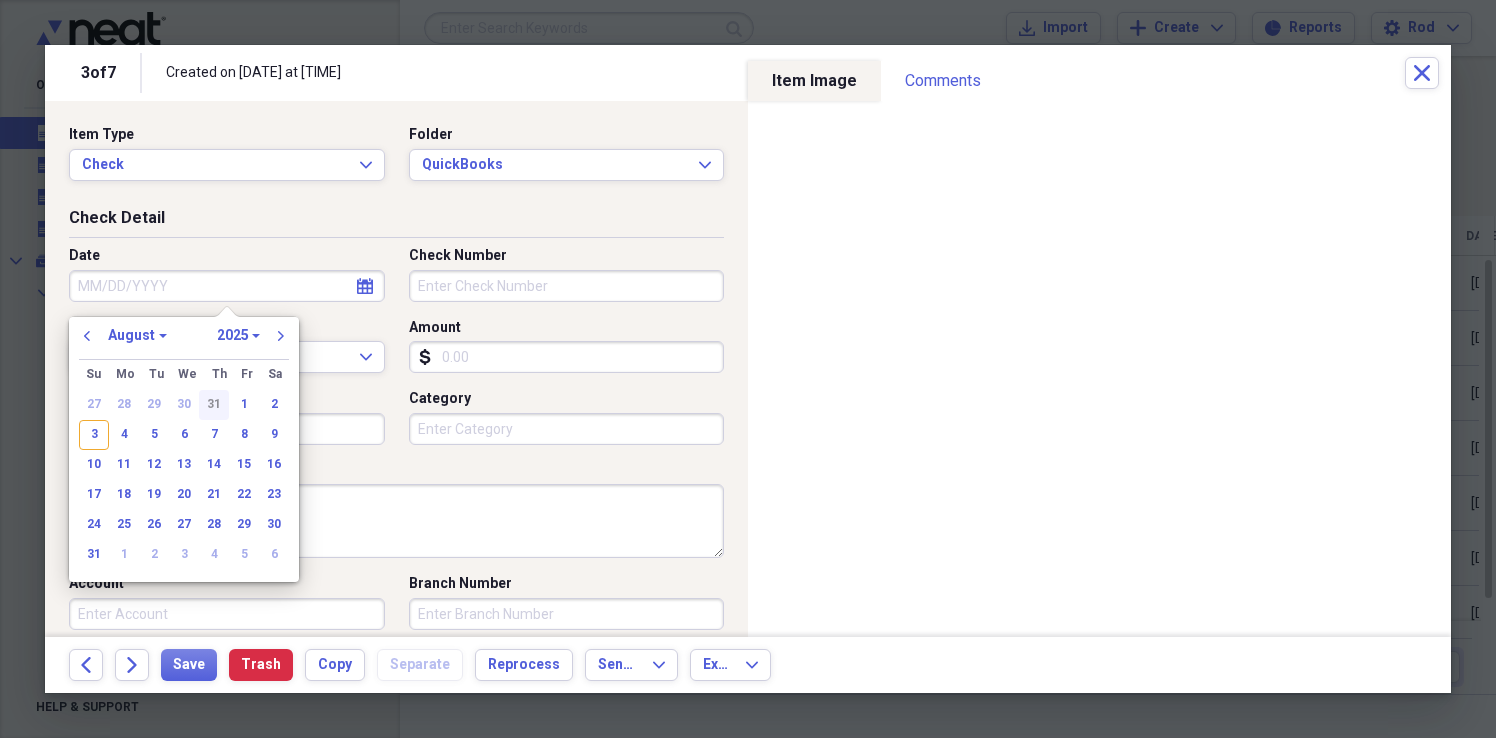 click on "31" at bounding box center (214, 405) 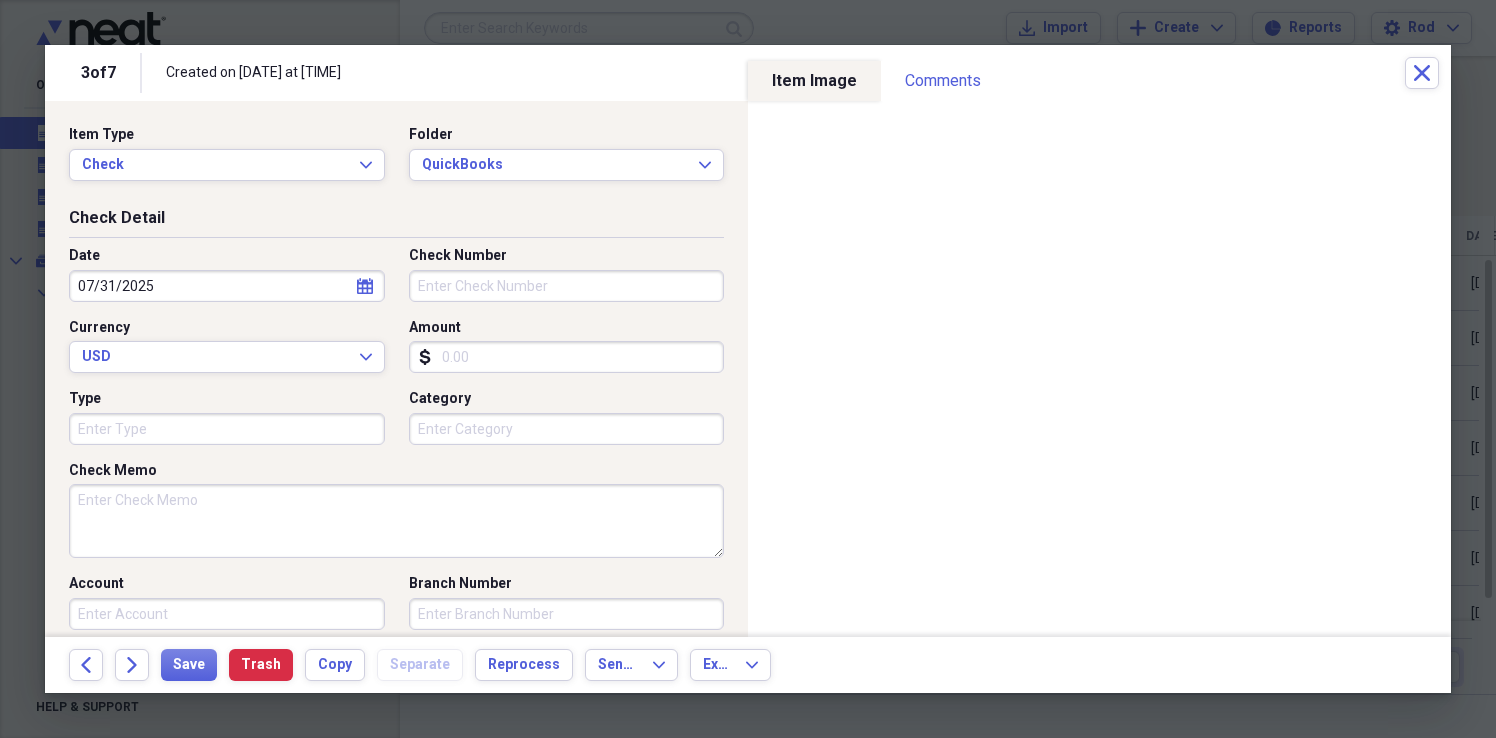 click on "Check Number" at bounding box center (567, 286) 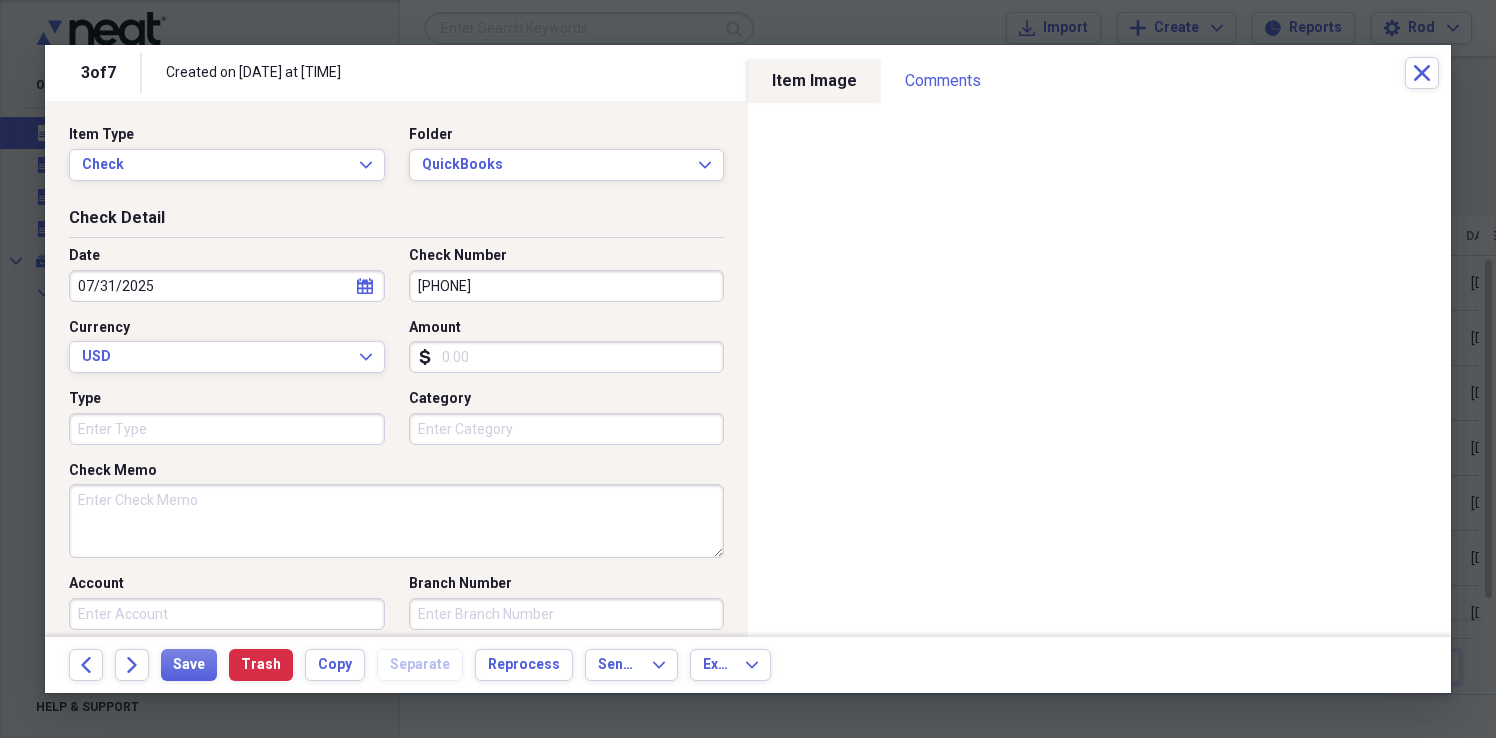 type on "[PHONE]" 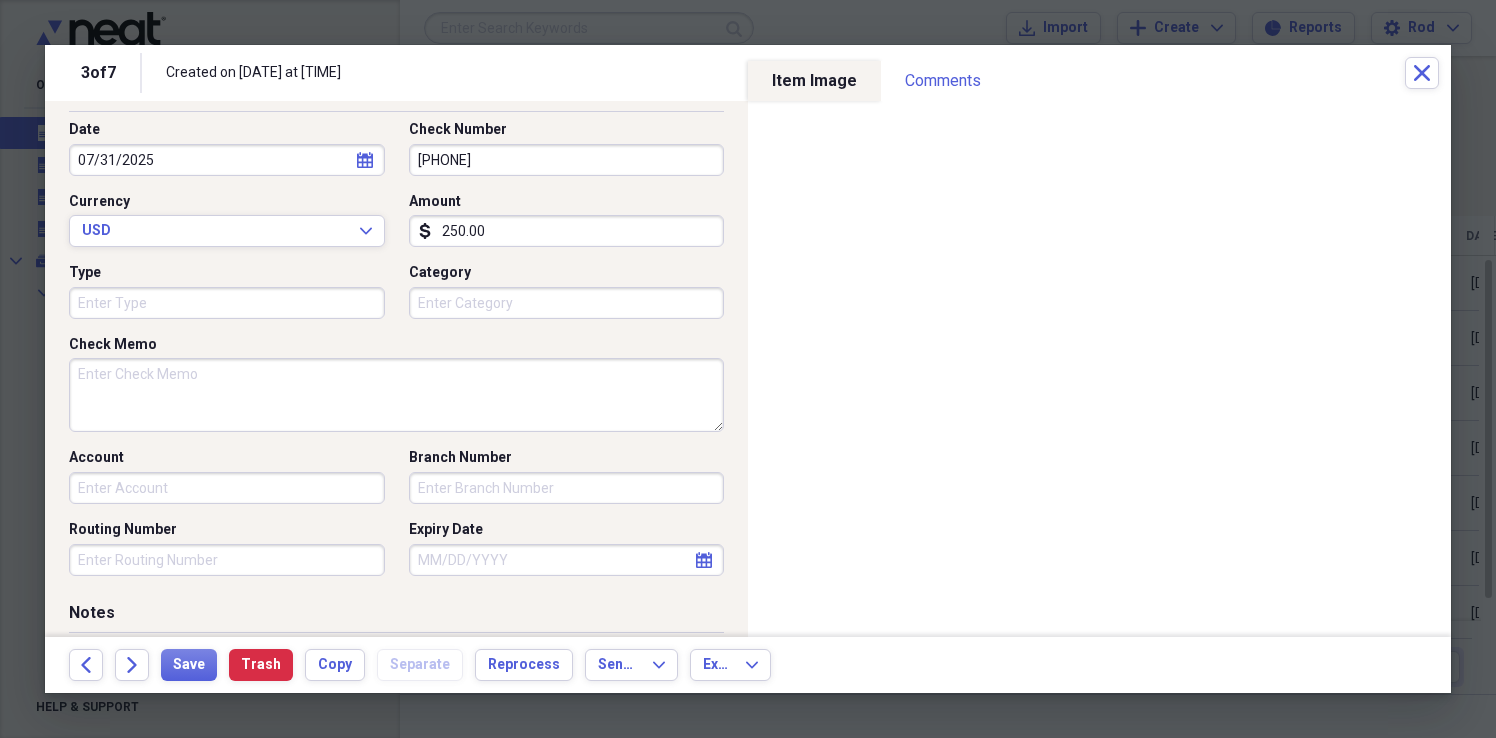 scroll, scrollTop: 136, scrollLeft: 0, axis: vertical 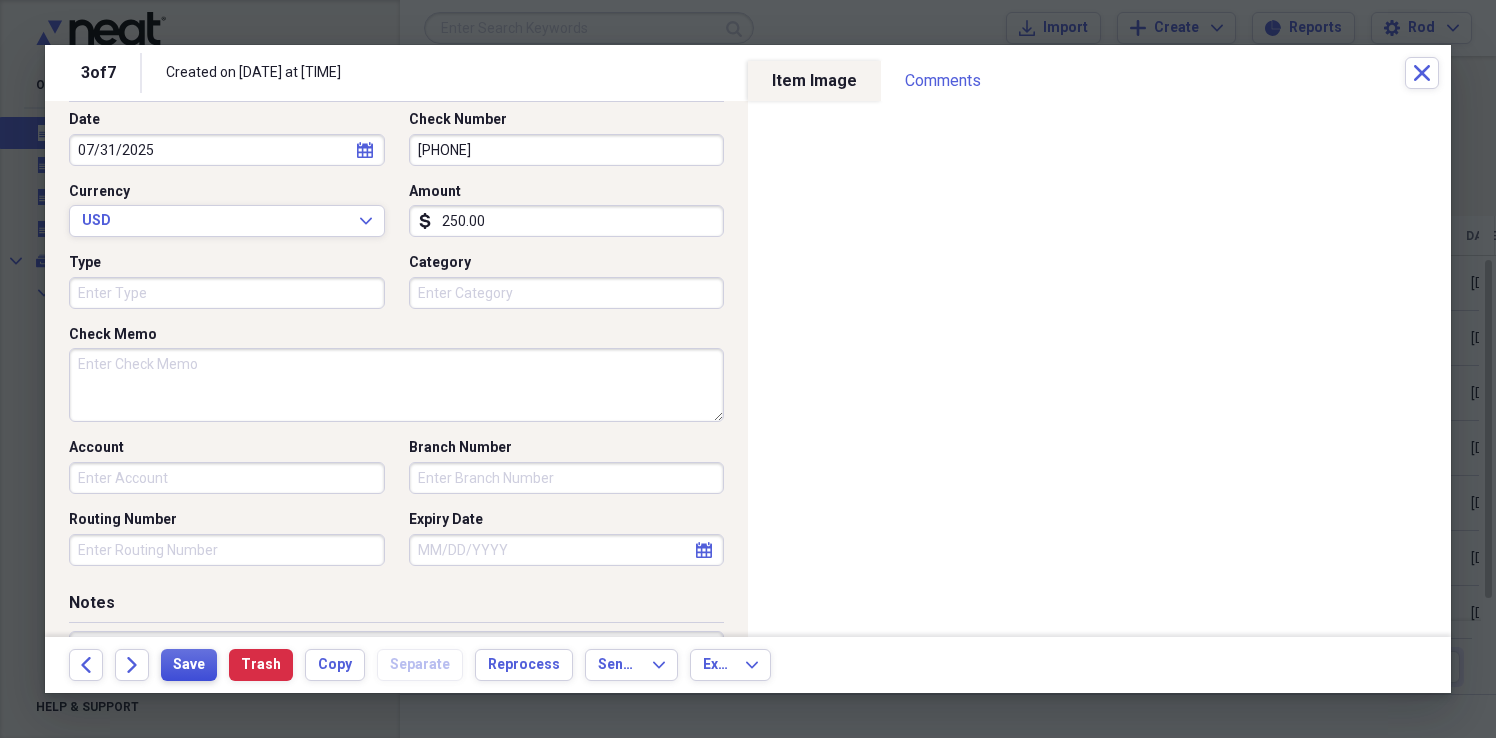 type on "250.00" 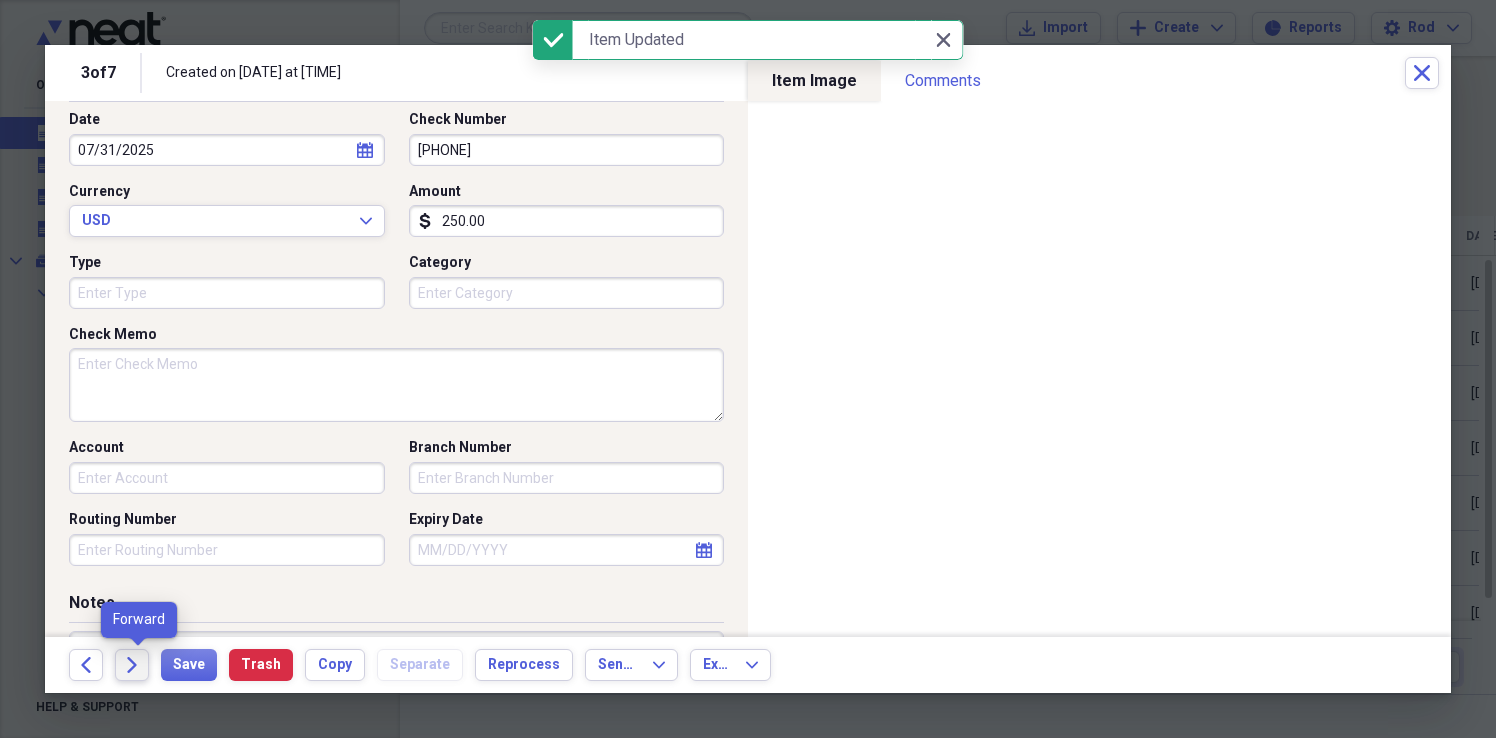 click on "Forward" 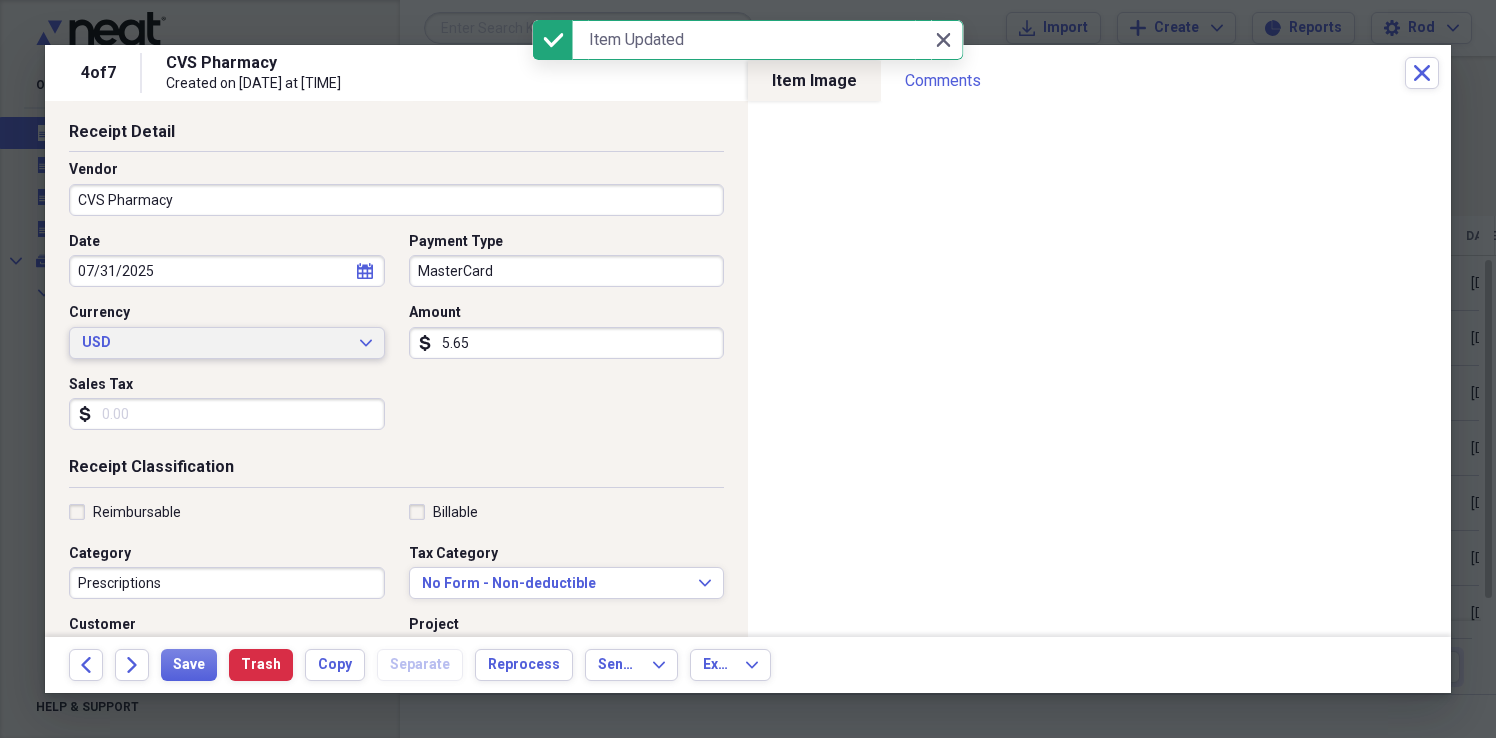 scroll, scrollTop: 121, scrollLeft: 0, axis: vertical 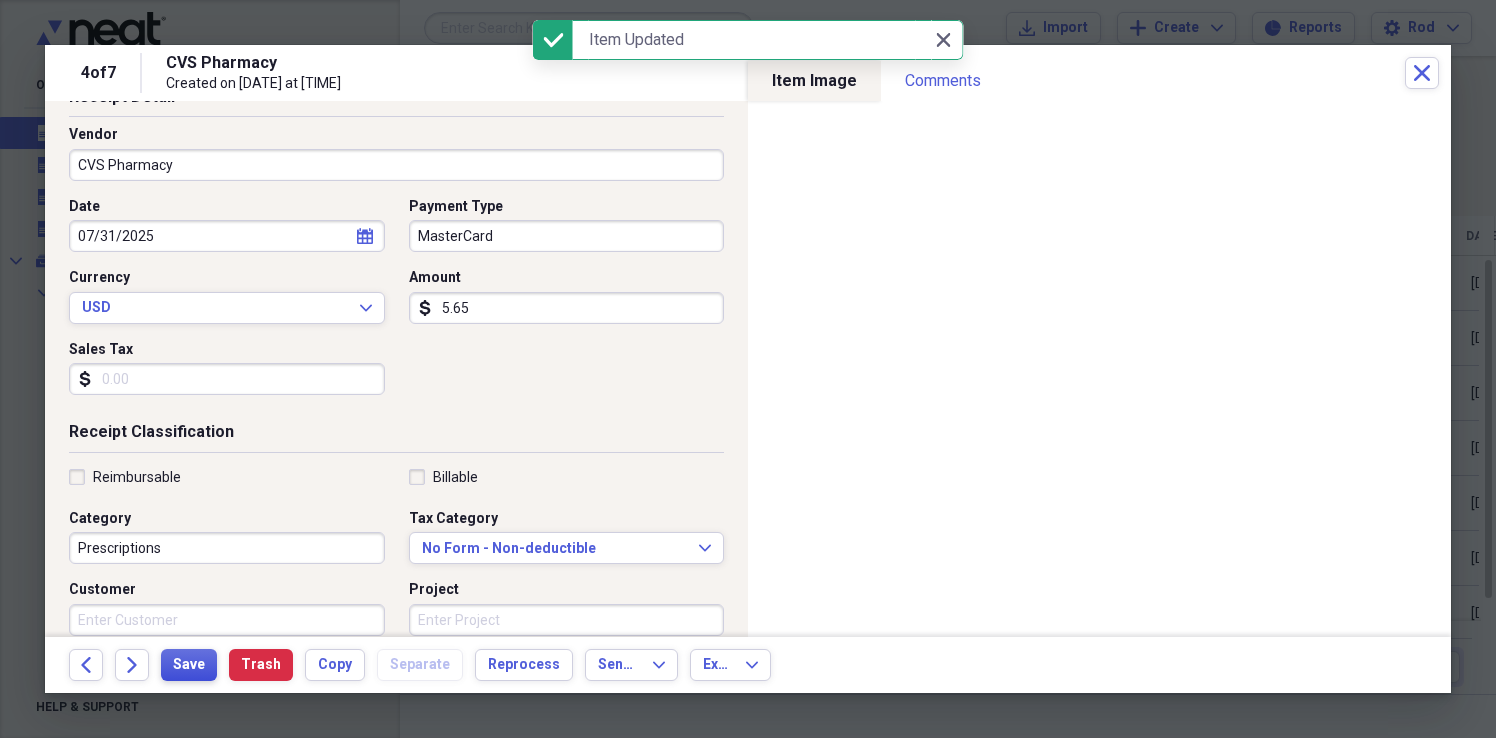 click on "Save" at bounding box center (189, 665) 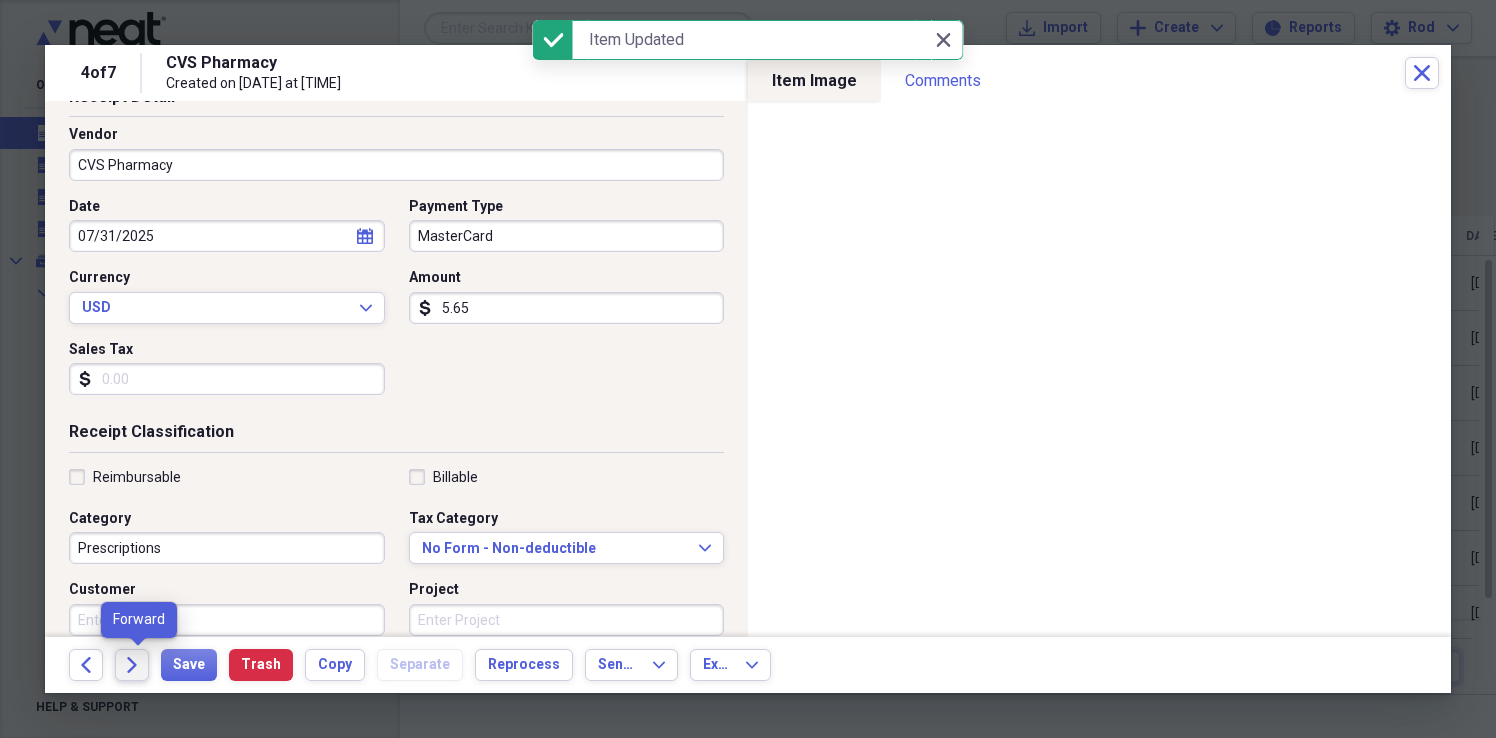 click on "Forward" 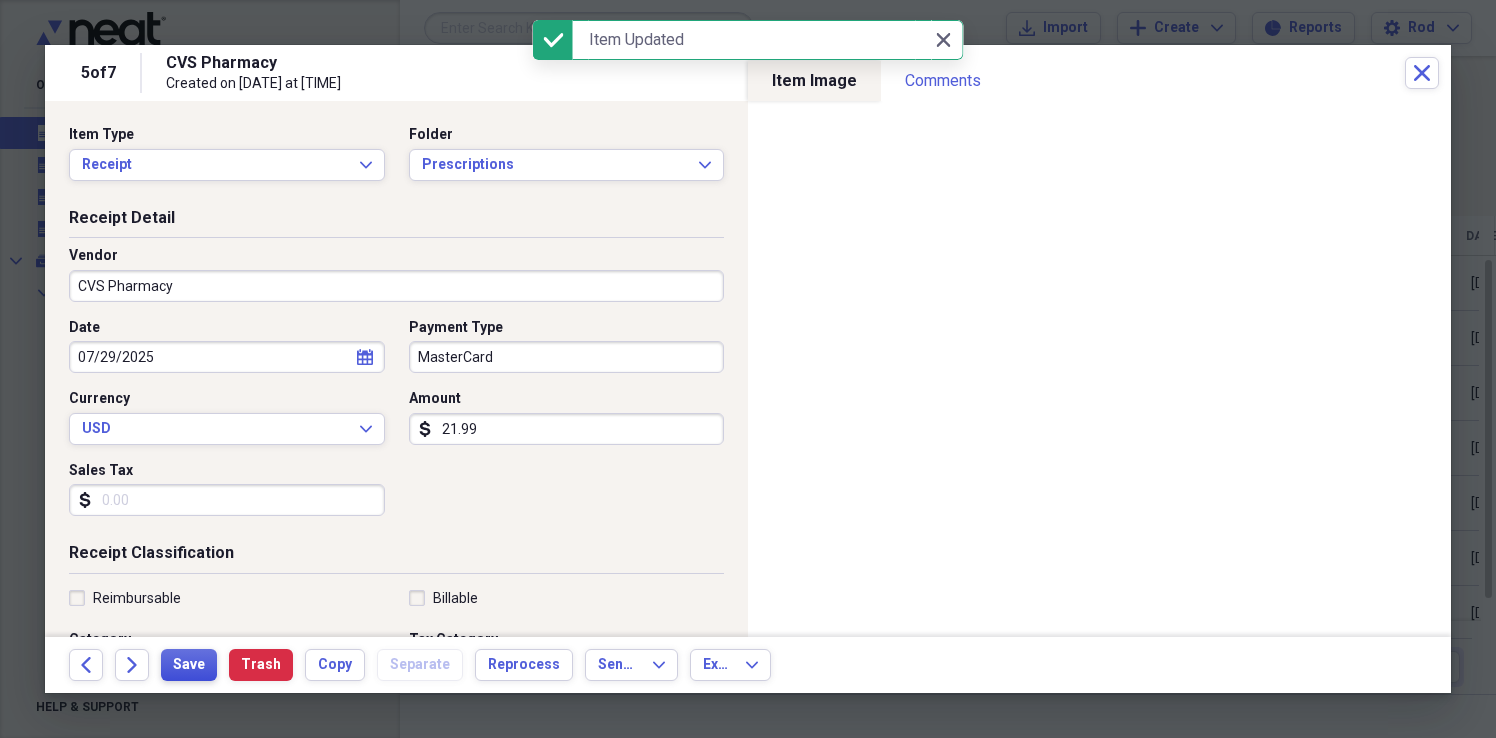 click on "Save" at bounding box center (189, 665) 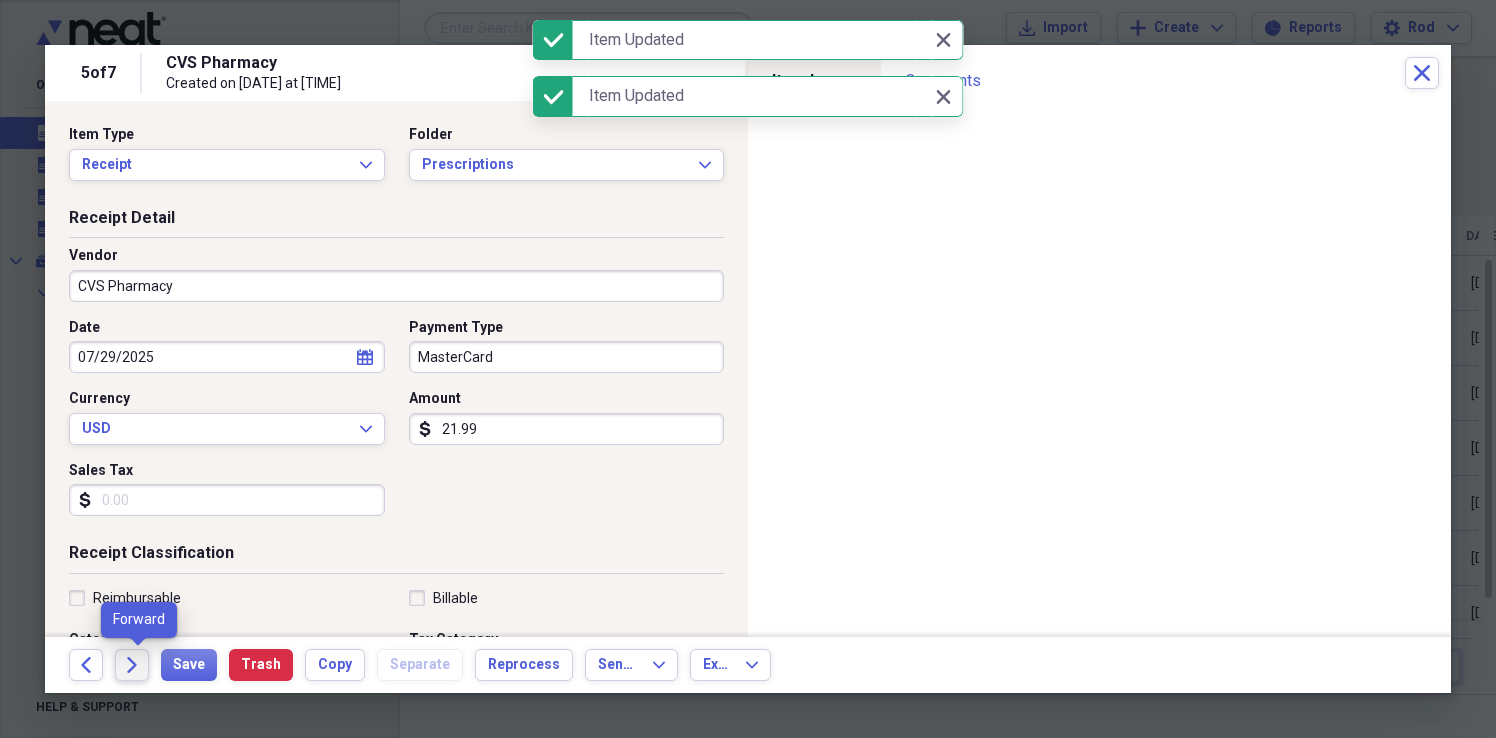 click on "Forward" 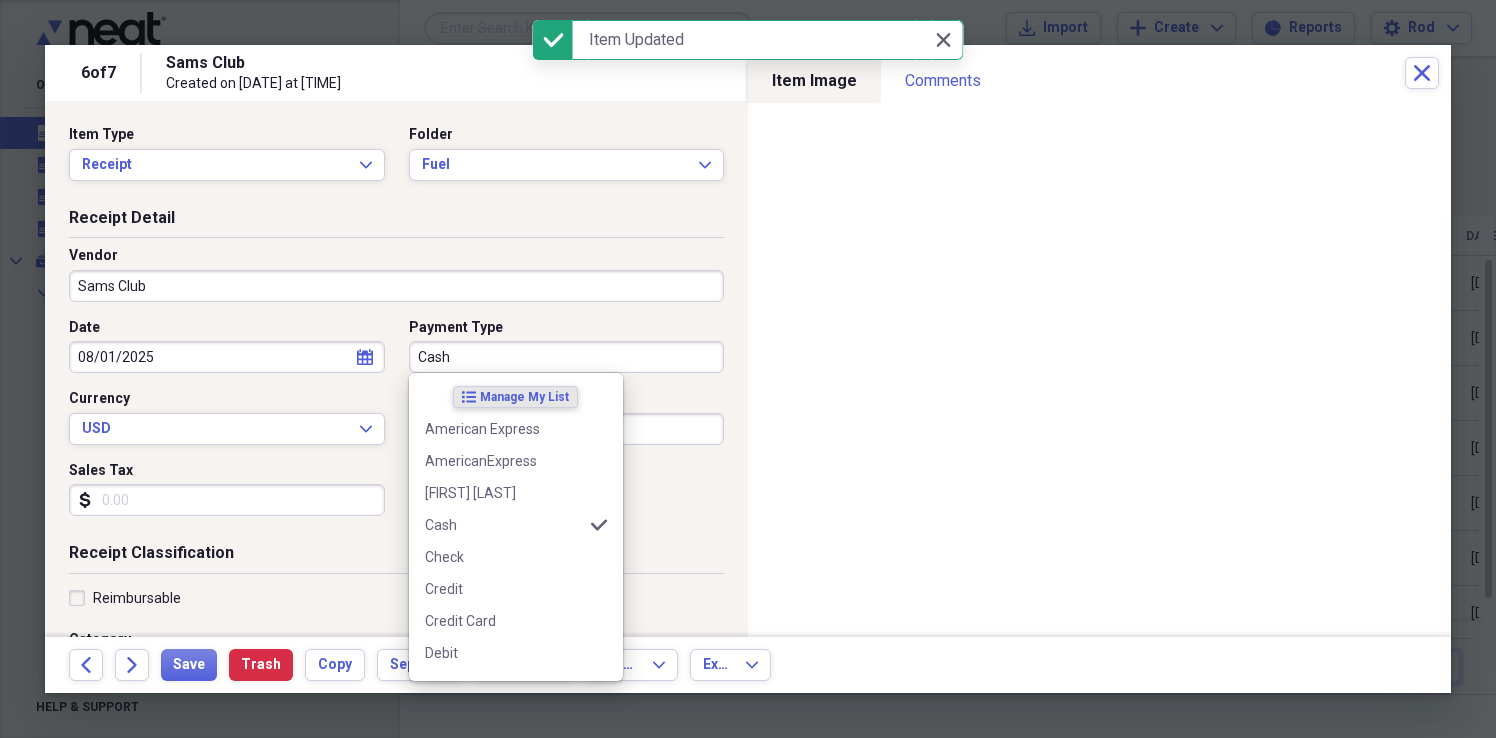 click on "Cash" at bounding box center [567, 357] 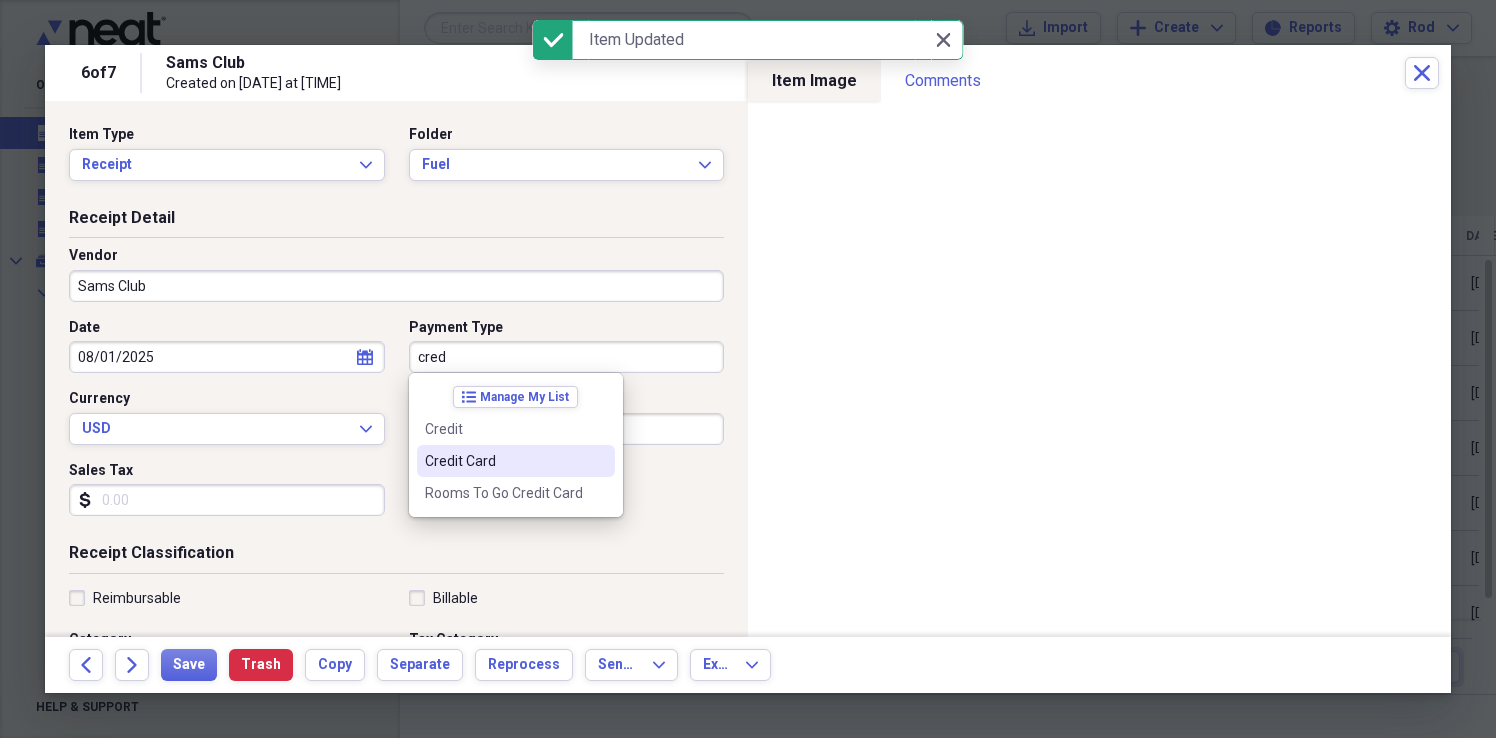 click on "Credit Card" at bounding box center (516, 461) 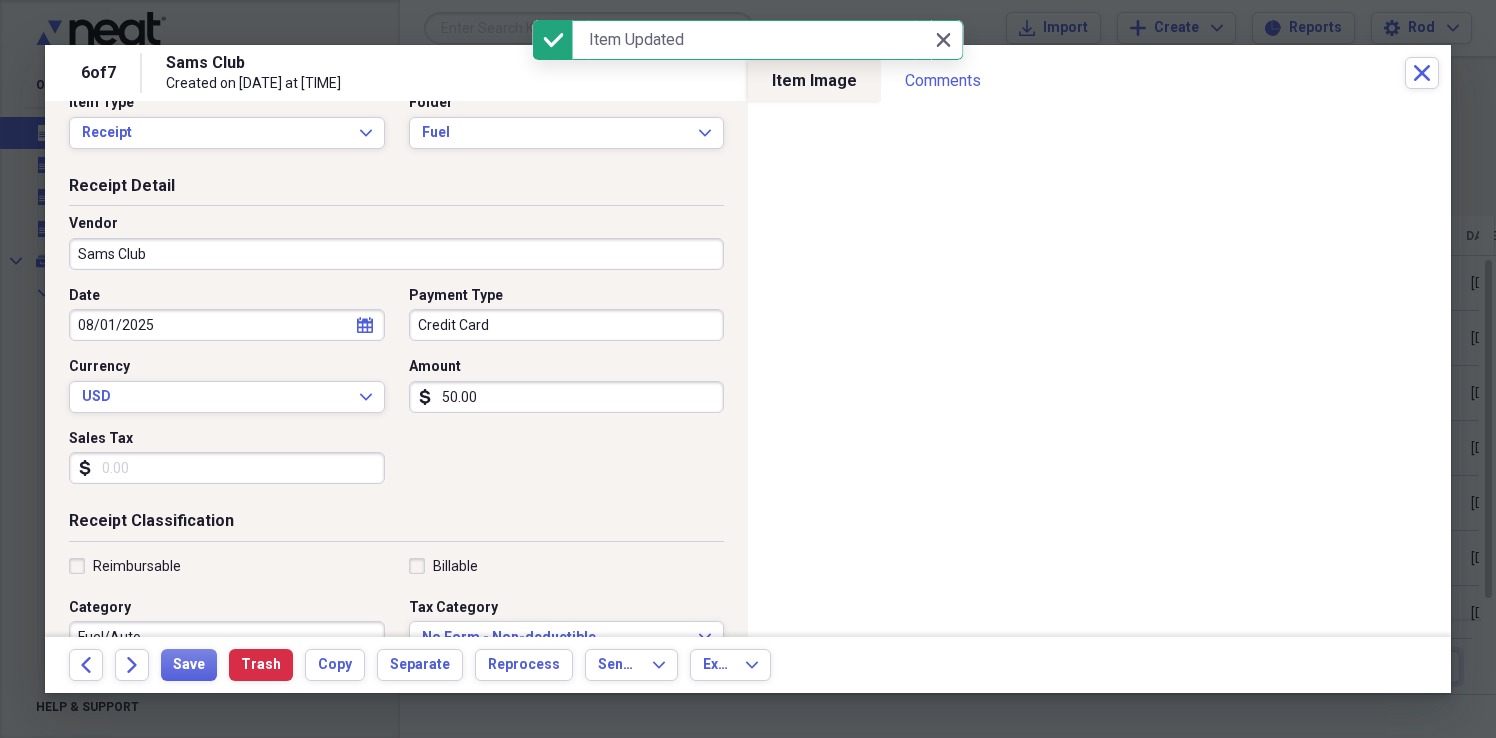 scroll, scrollTop: 45, scrollLeft: 0, axis: vertical 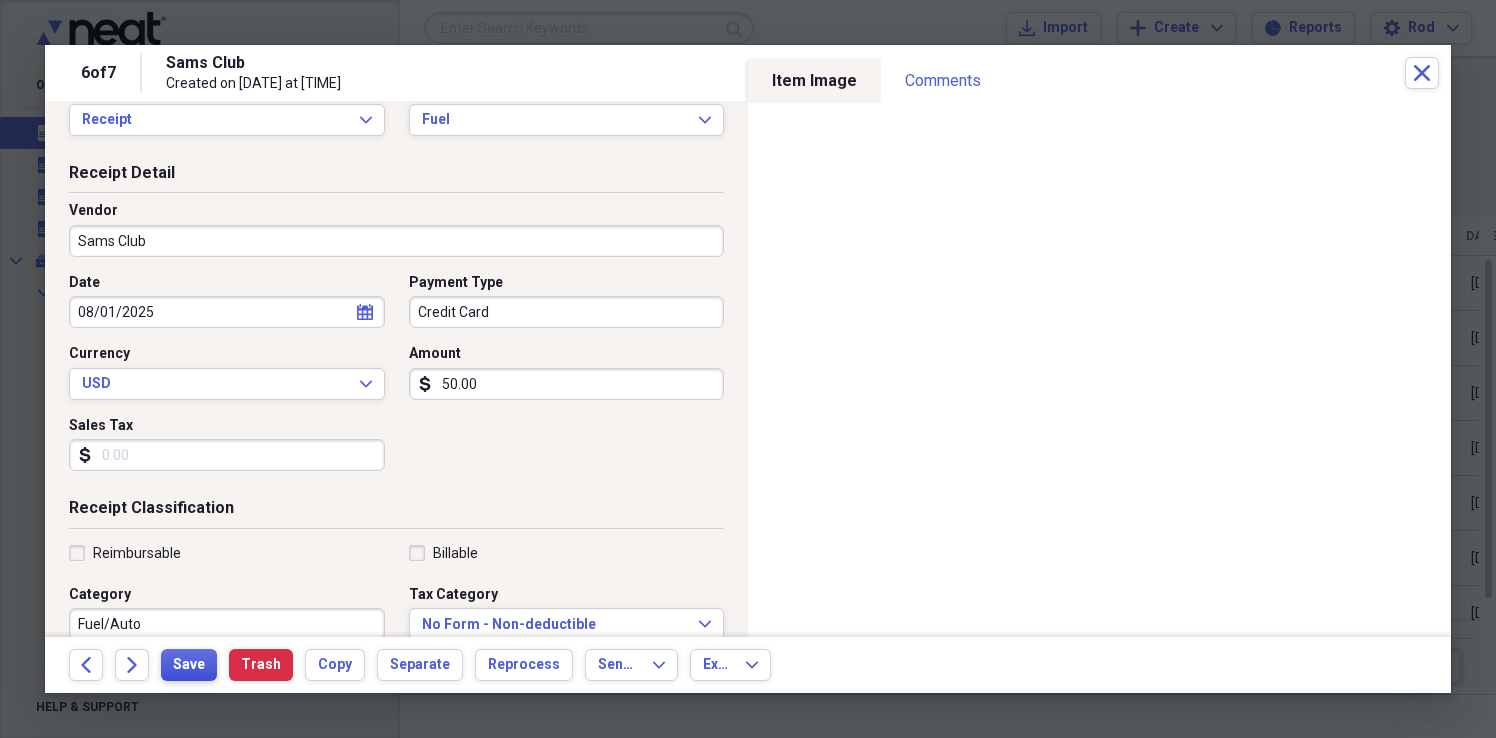 click on "Save" at bounding box center (189, 665) 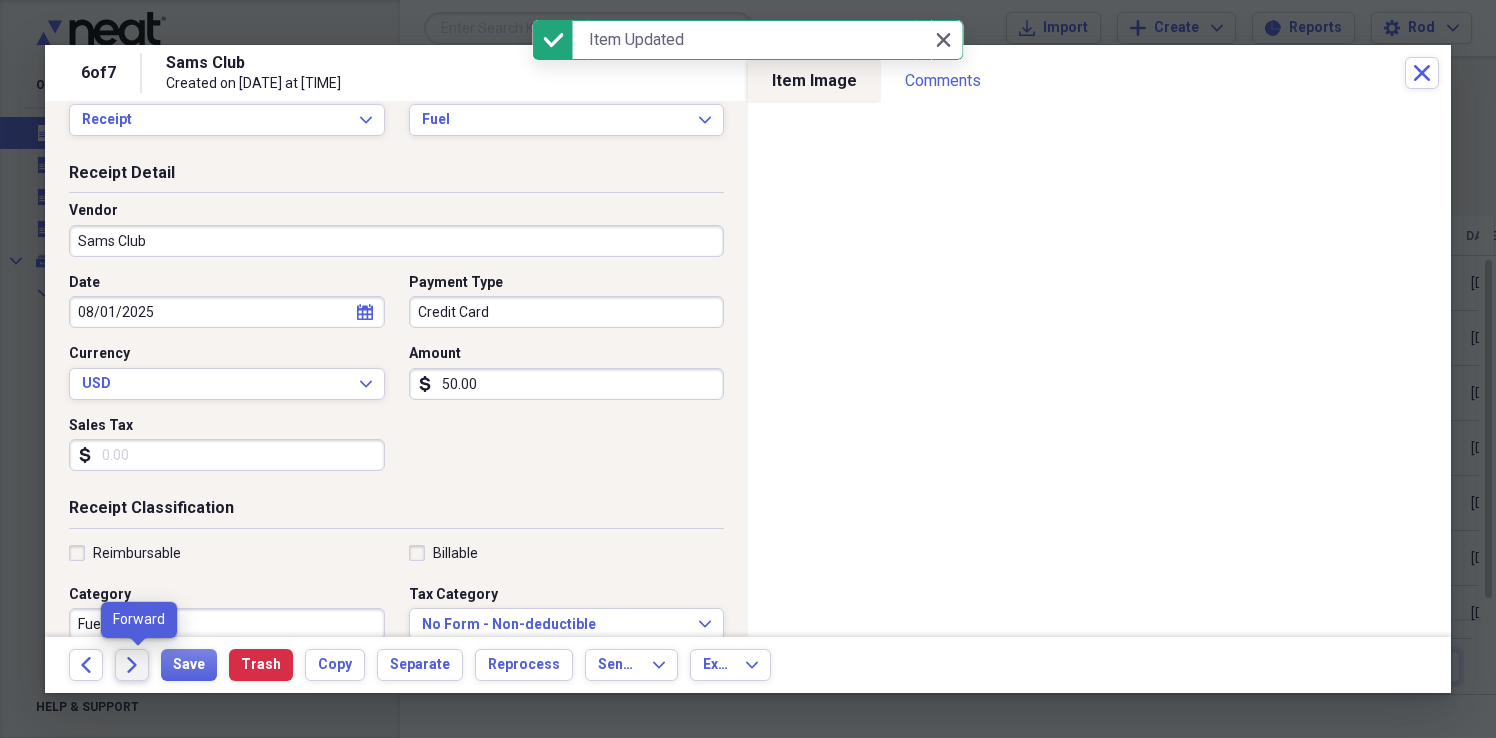 click on "Forward" 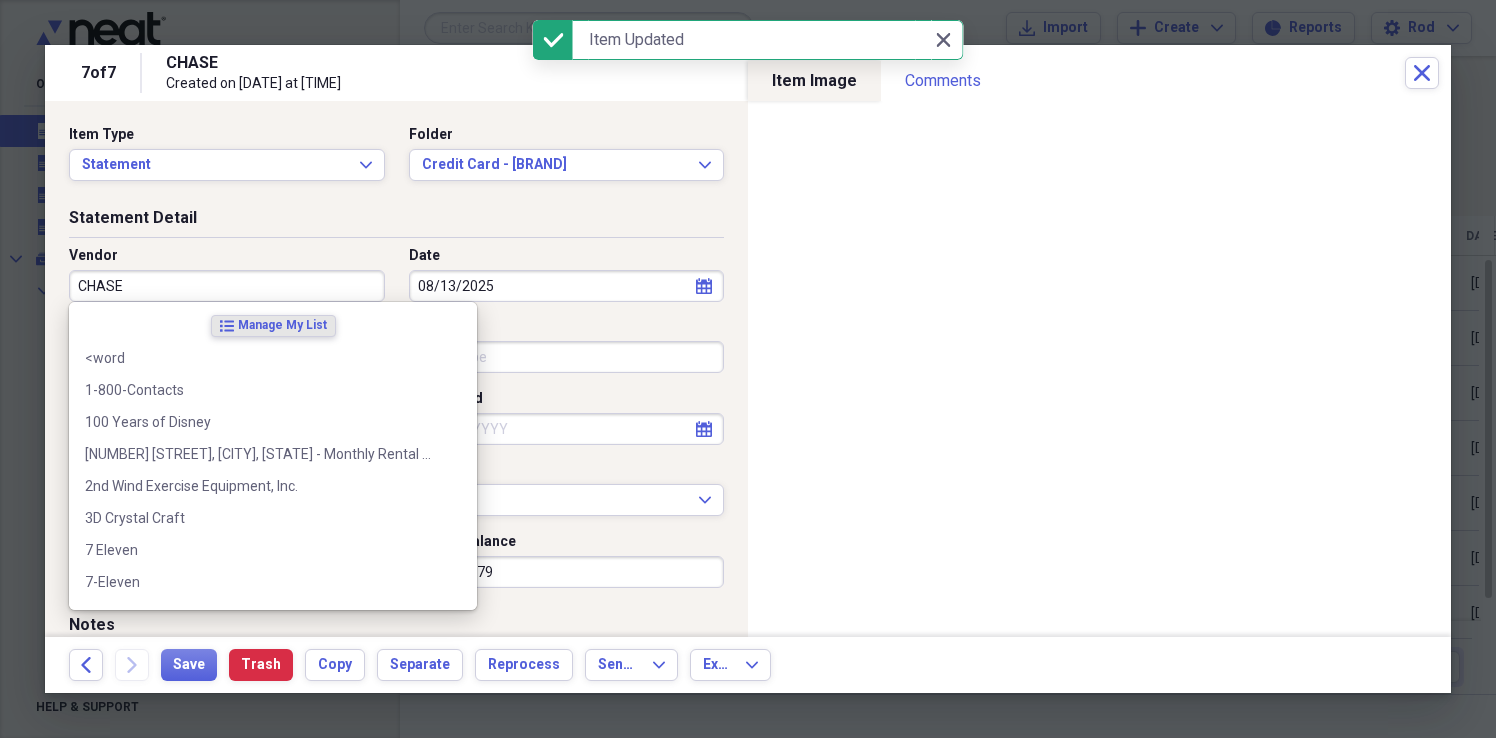 click on "CHASE" at bounding box center [227, 286] 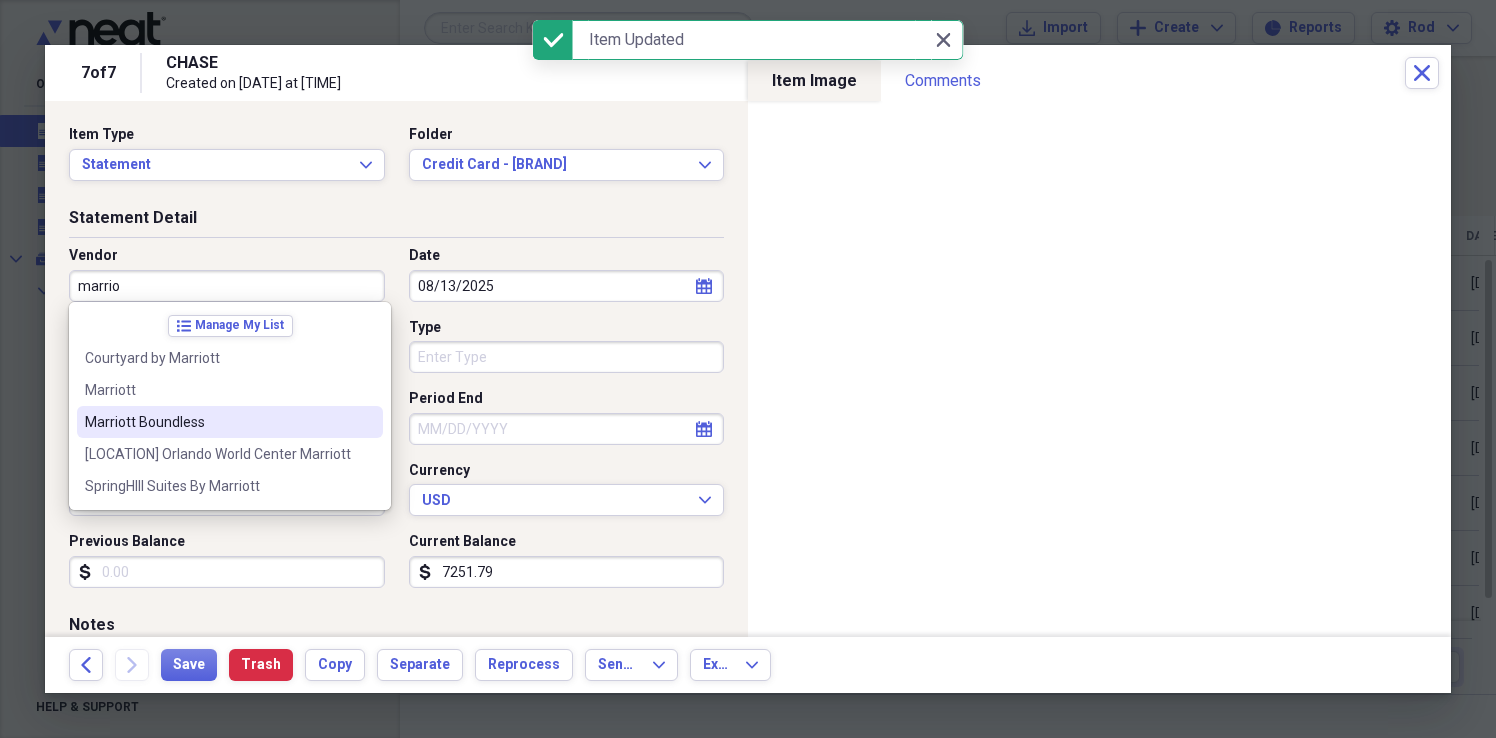 click on "Marriott Boundless" at bounding box center (230, 422) 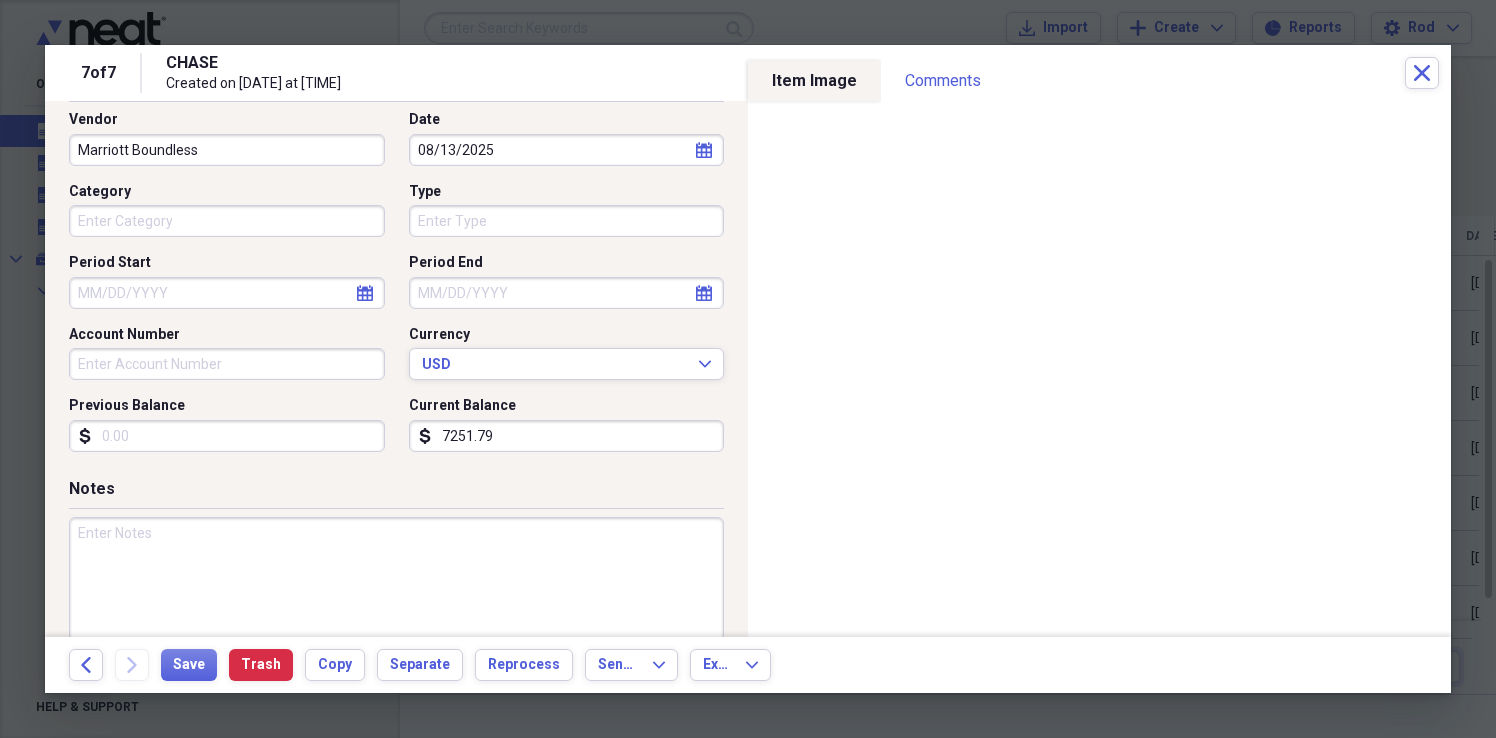 scroll, scrollTop: 158, scrollLeft: 0, axis: vertical 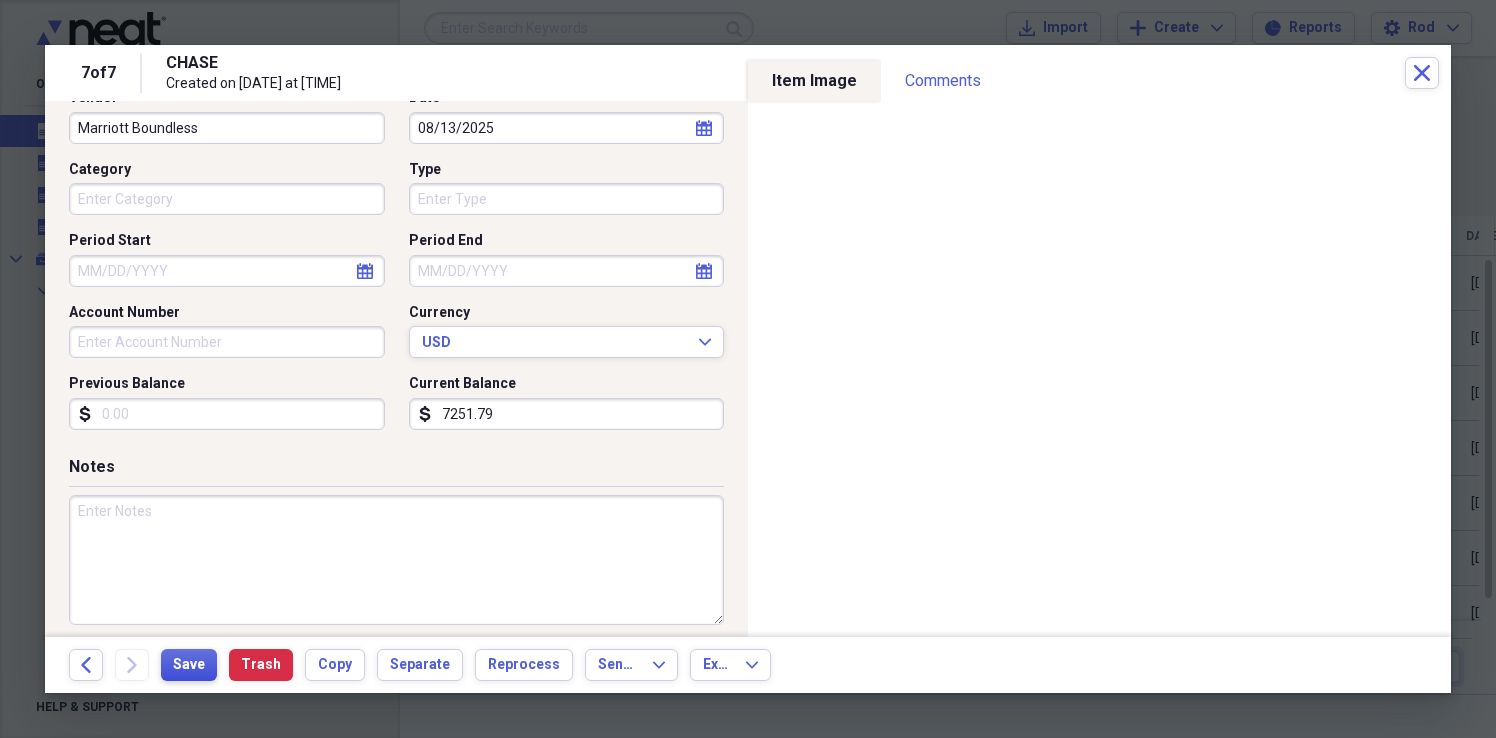 click on "Save" at bounding box center [189, 665] 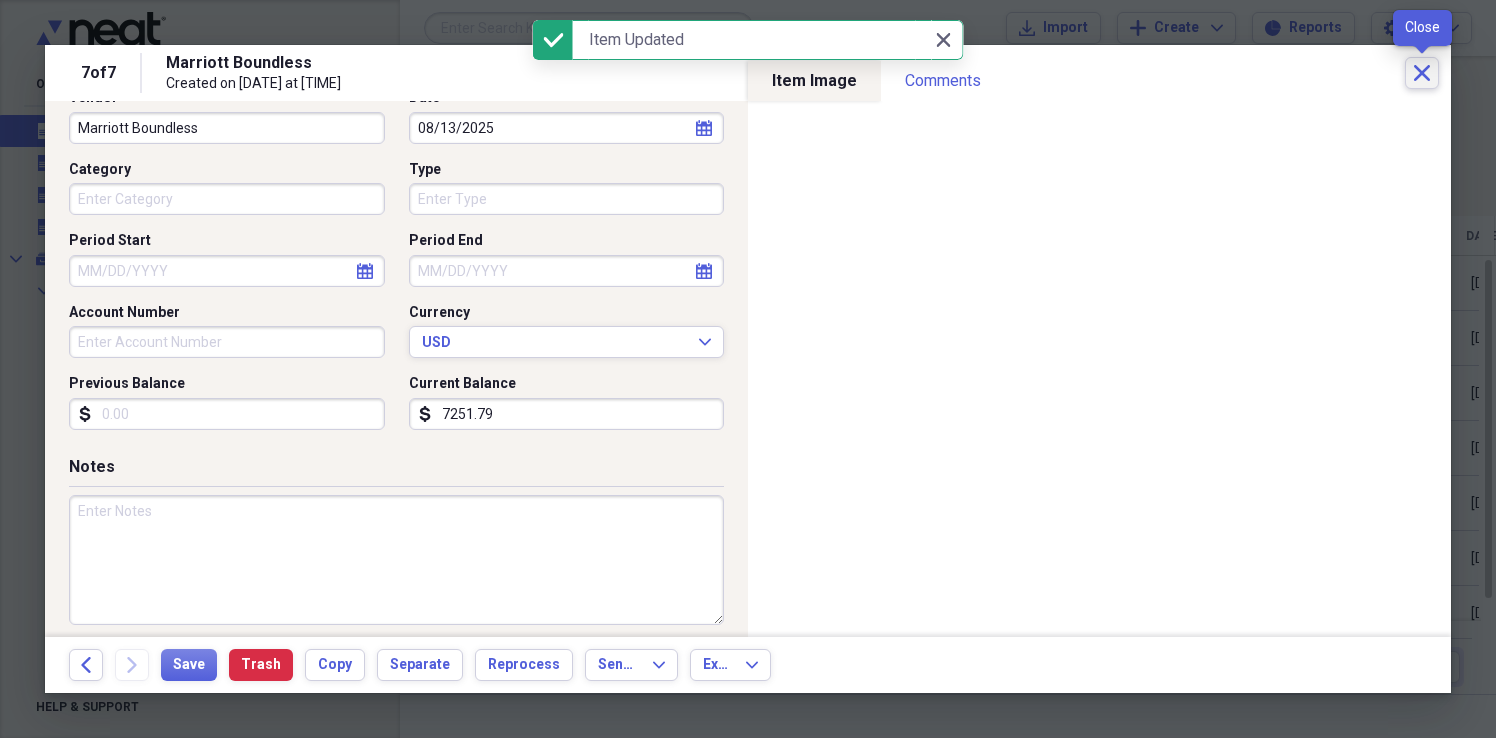 click 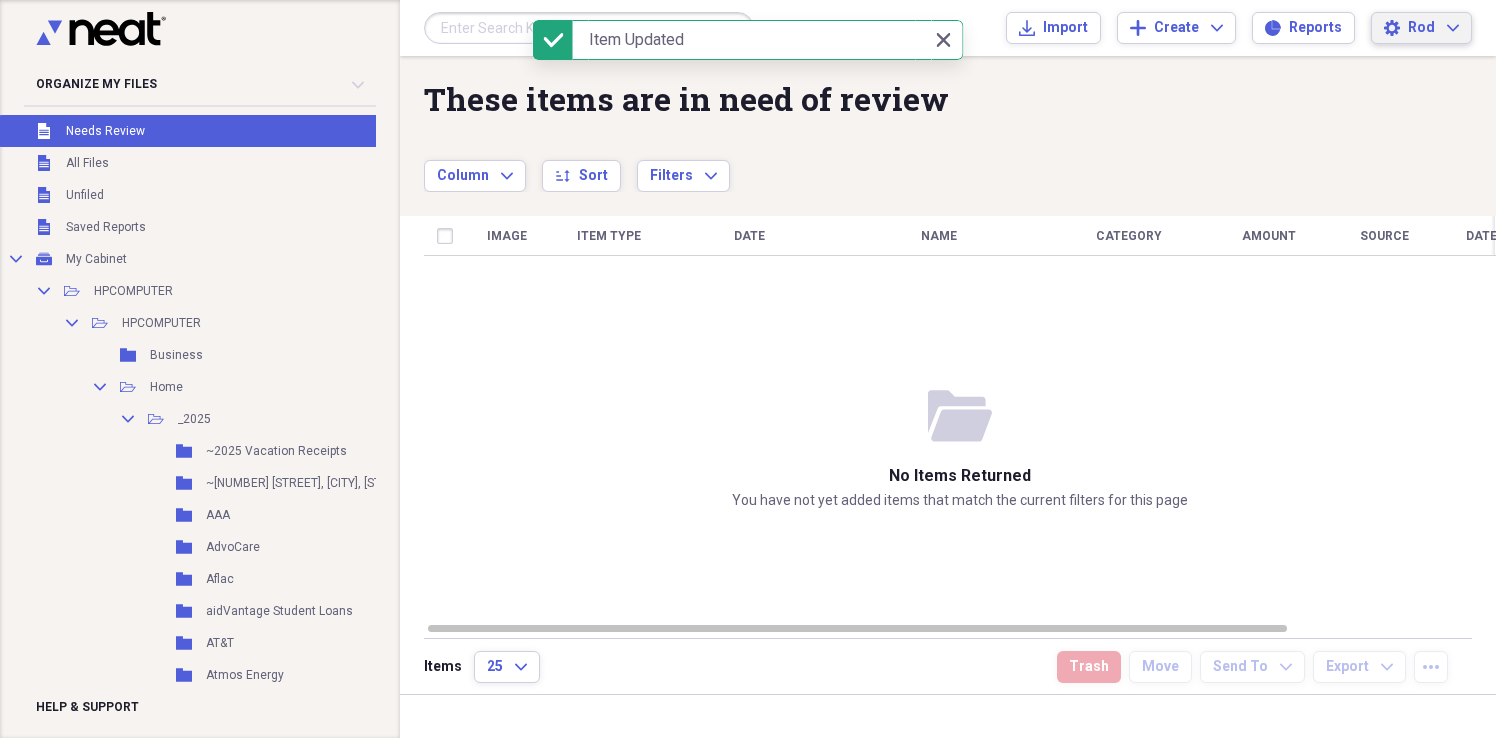 click on "Rod" at bounding box center [1421, 28] 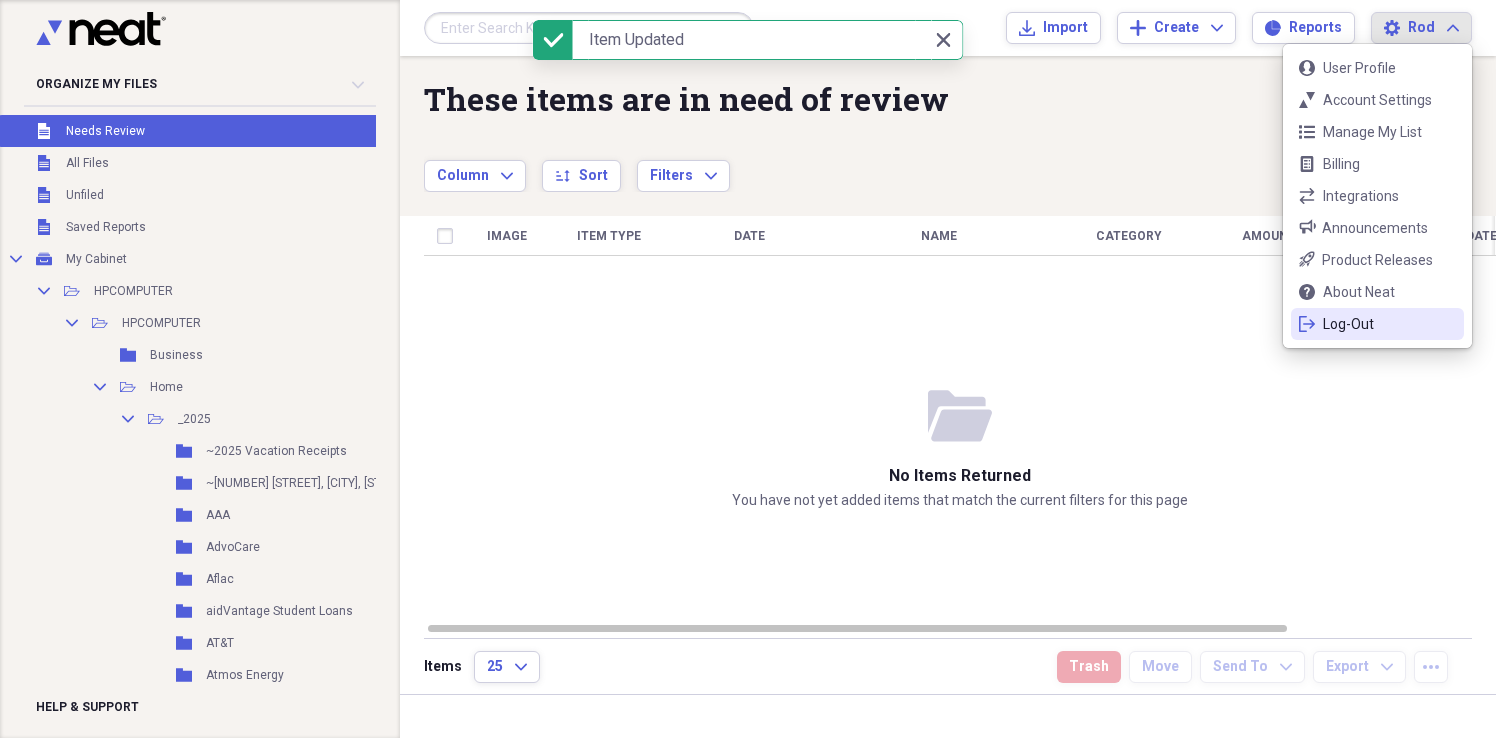 click on "Log-Out" at bounding box center (1377, 324) 